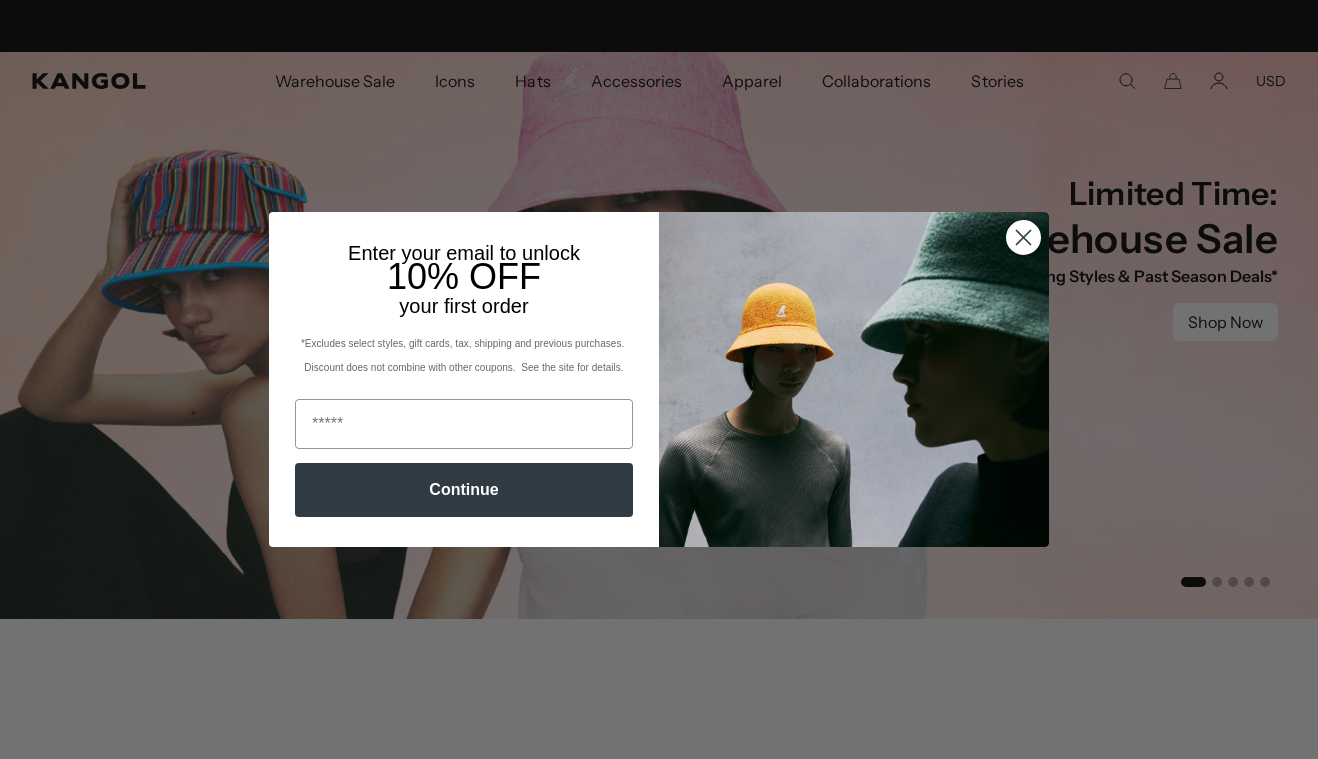 scroll, scrollTop: 0, scrollLeft: 0, axis: both 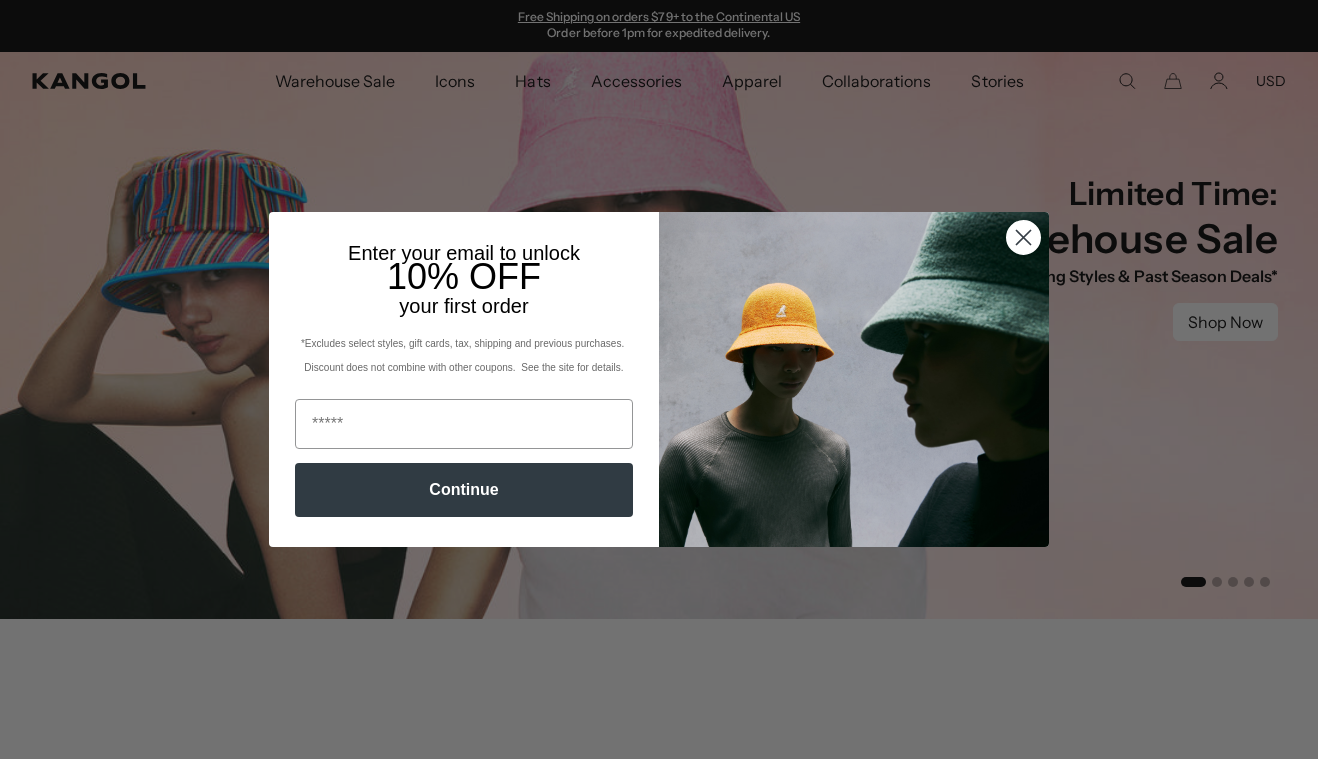 click at bounding box center (1023, 237) 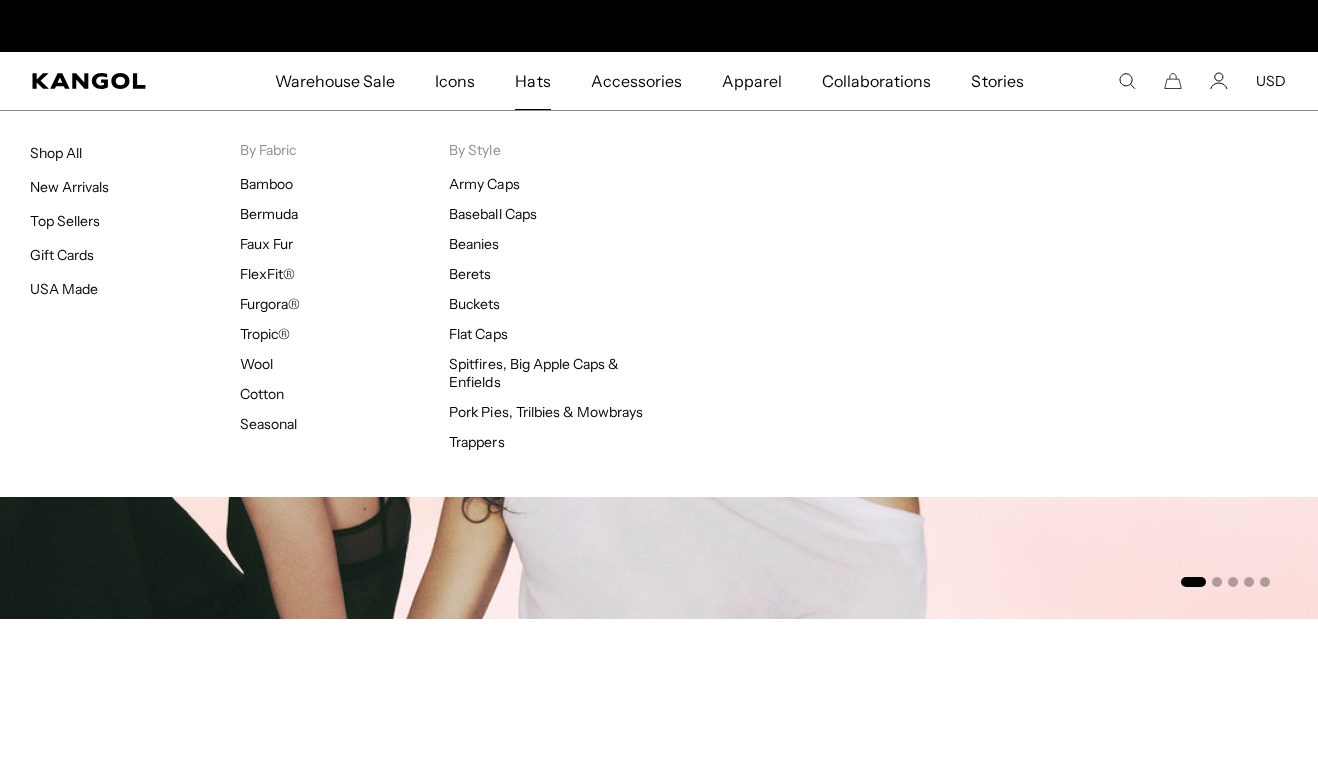 scroll, scrollTop: 0, scrollLeft: 412, axis: horizontal 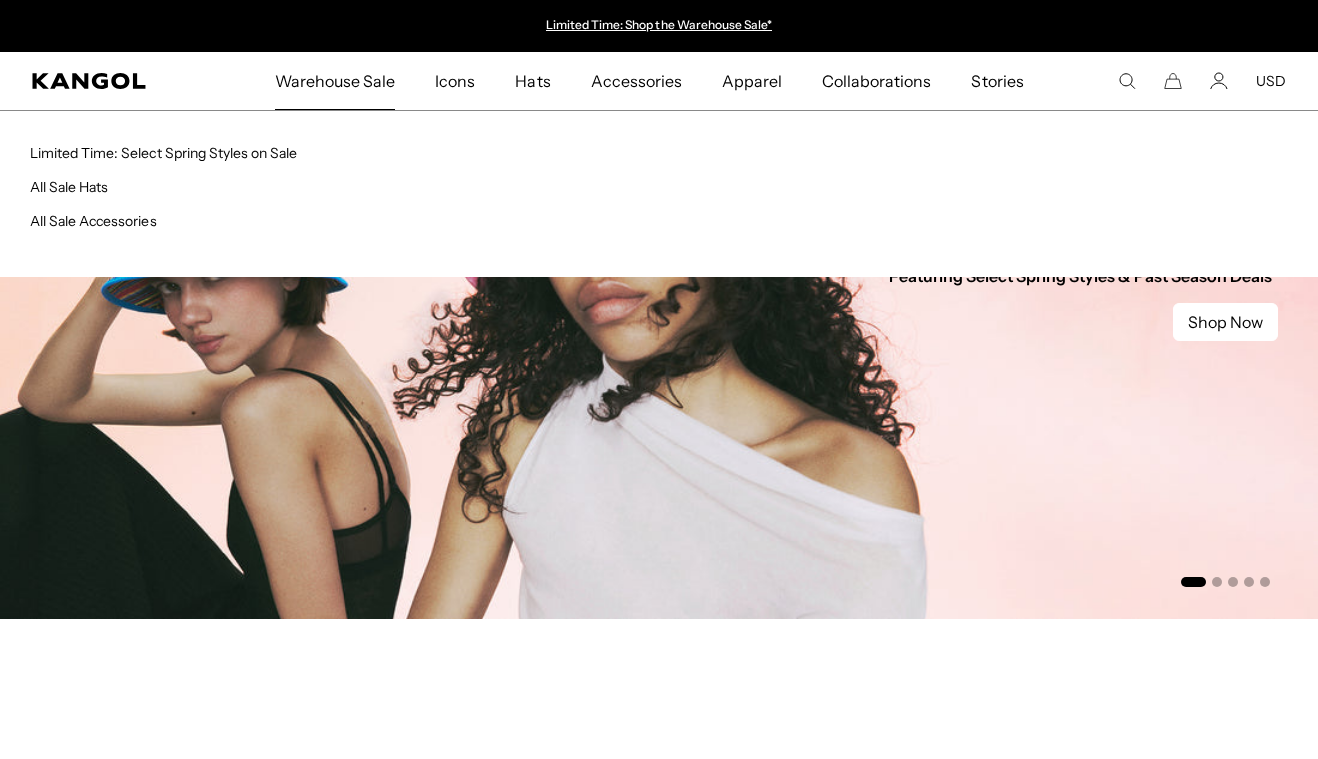 click on "Warehouse Sale" at bounding box center [335, 81] 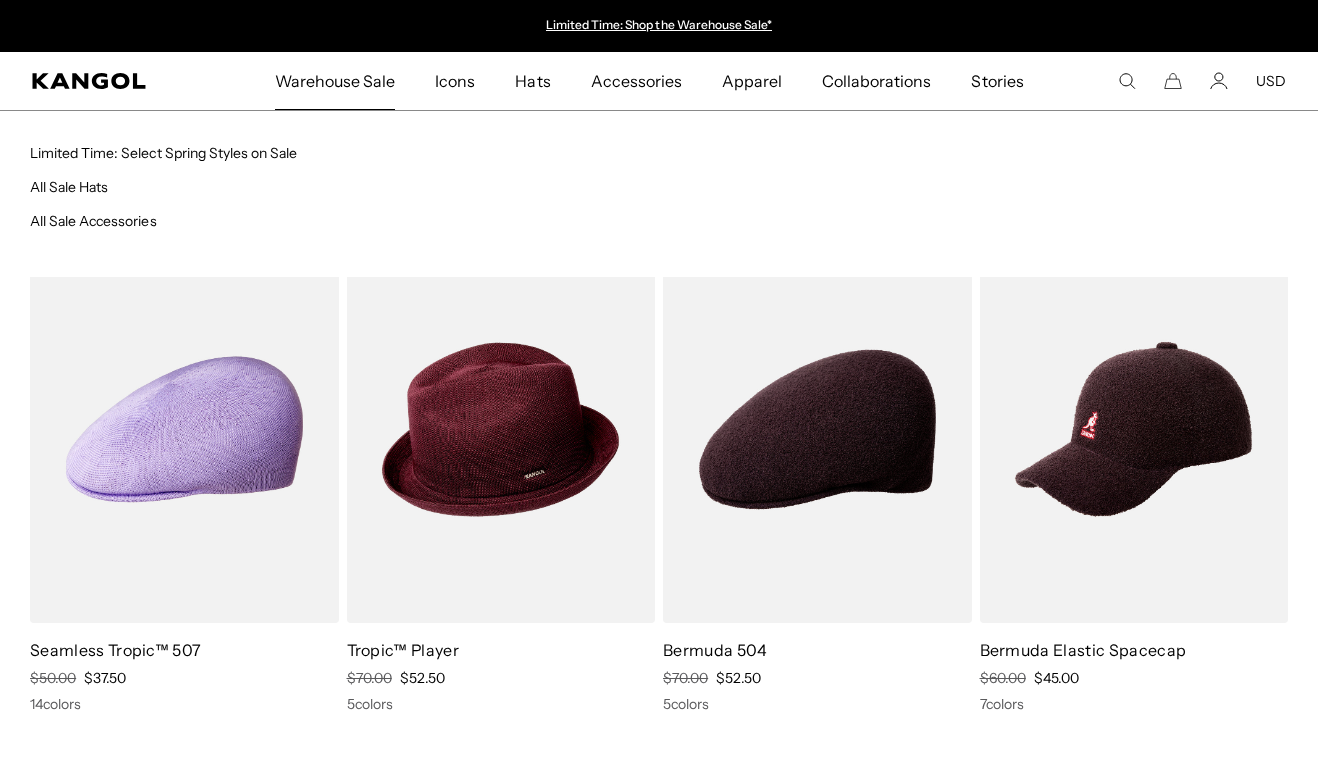 scroll, scrollTop: 0, scrollLeft: 0, axis: both 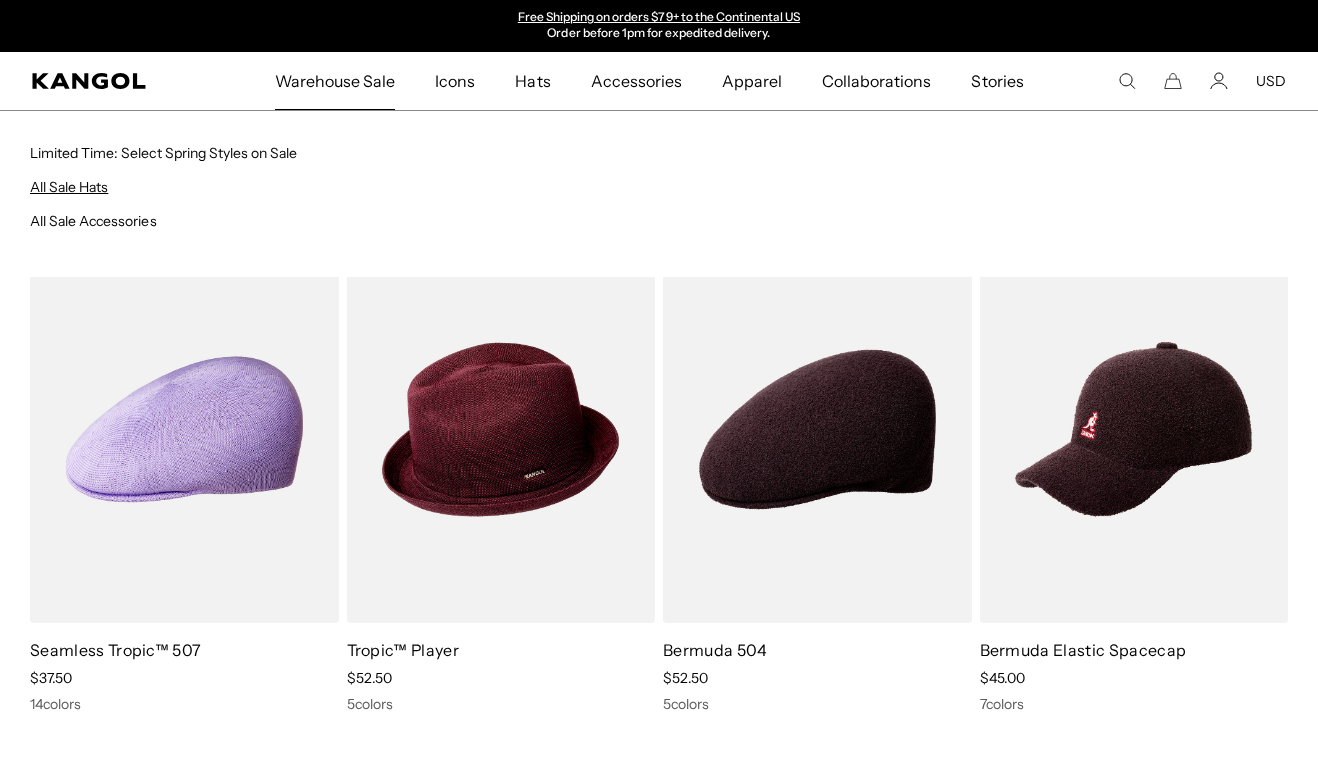 click on "All Sale Hats" at bounding box center [69, 187] 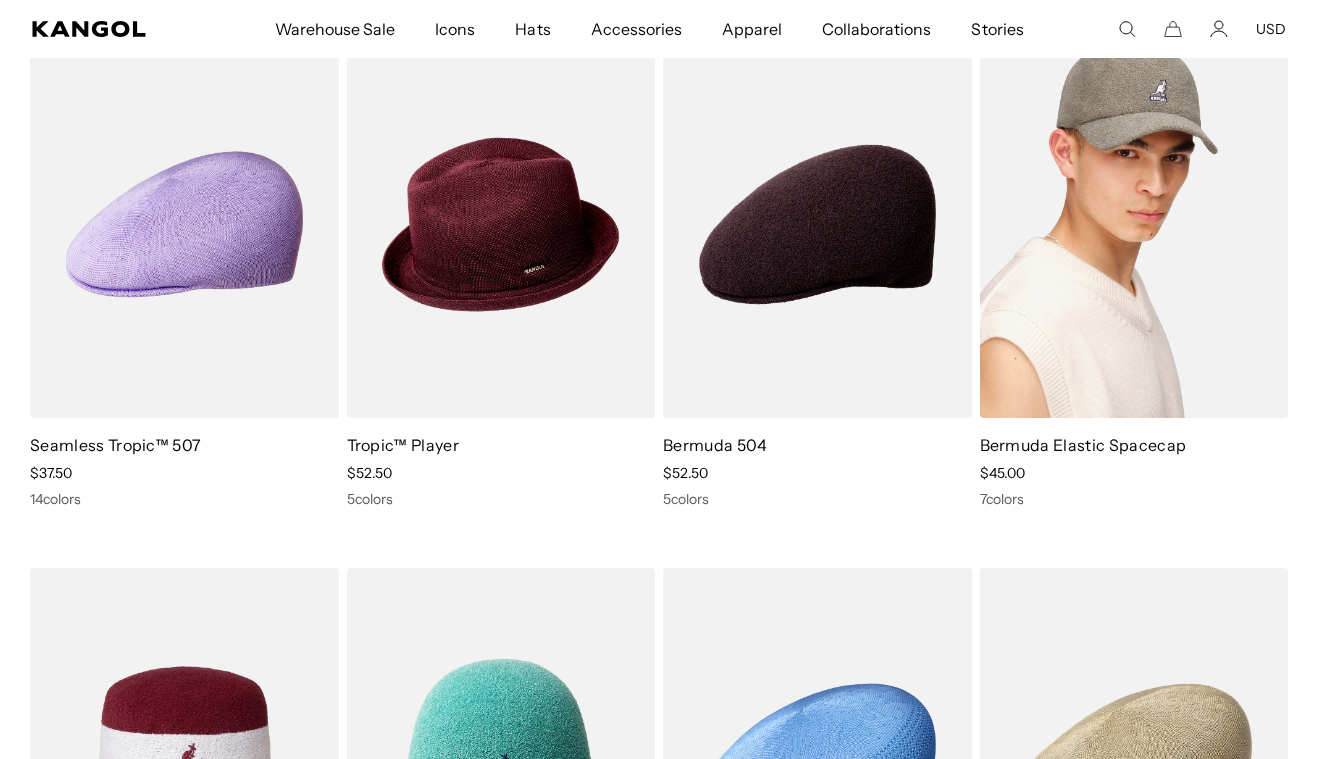 scroll, scrollTop: 630, scrollLeft: 0, axis: vertical 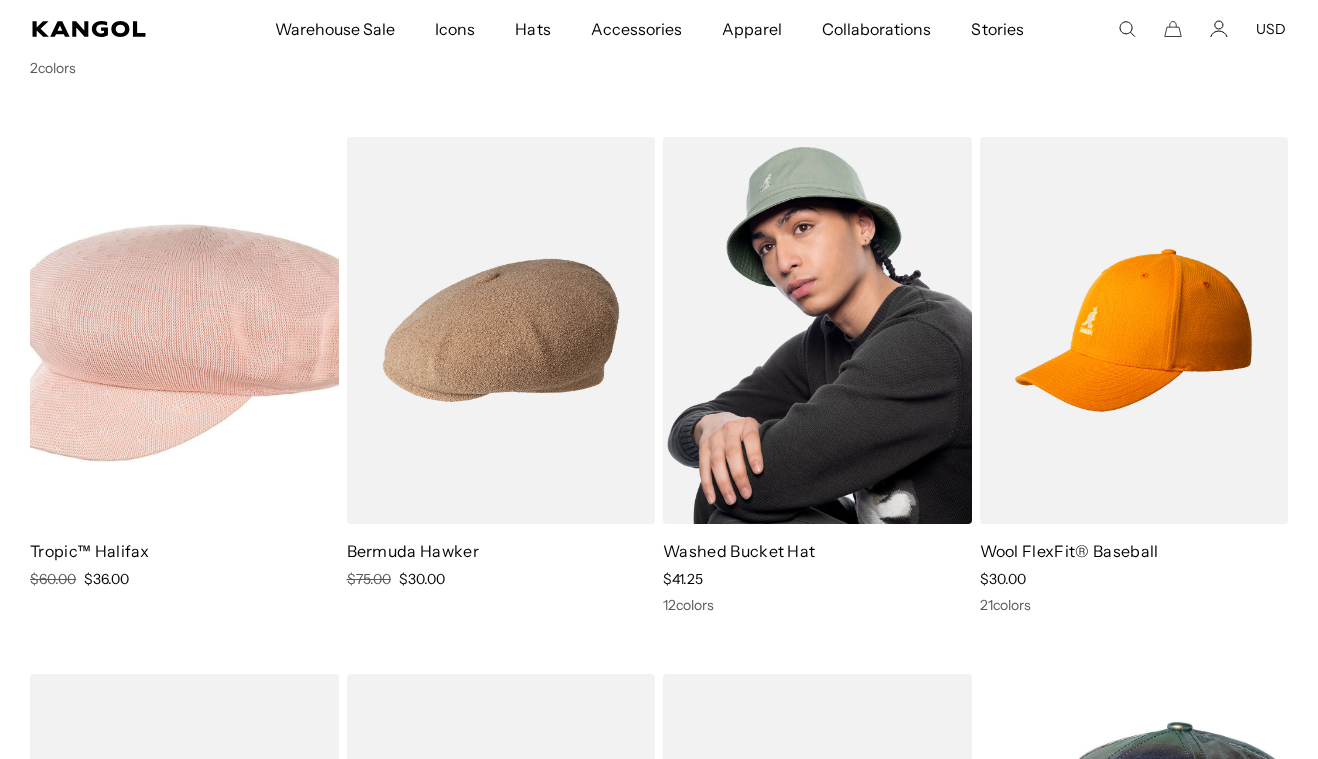 click at bounding box center [817, 330] 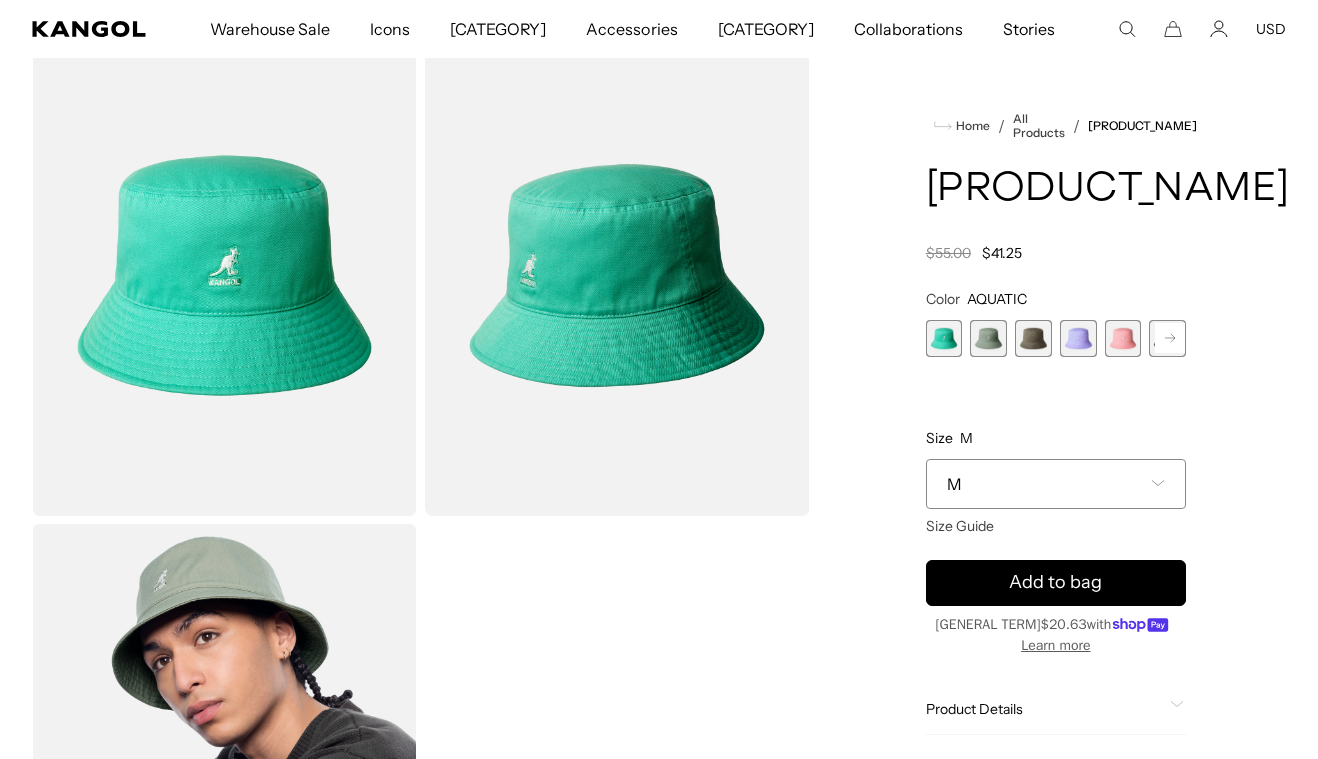 scroll, scrollTop: 142, scrollLeft: 0, axis: vertical 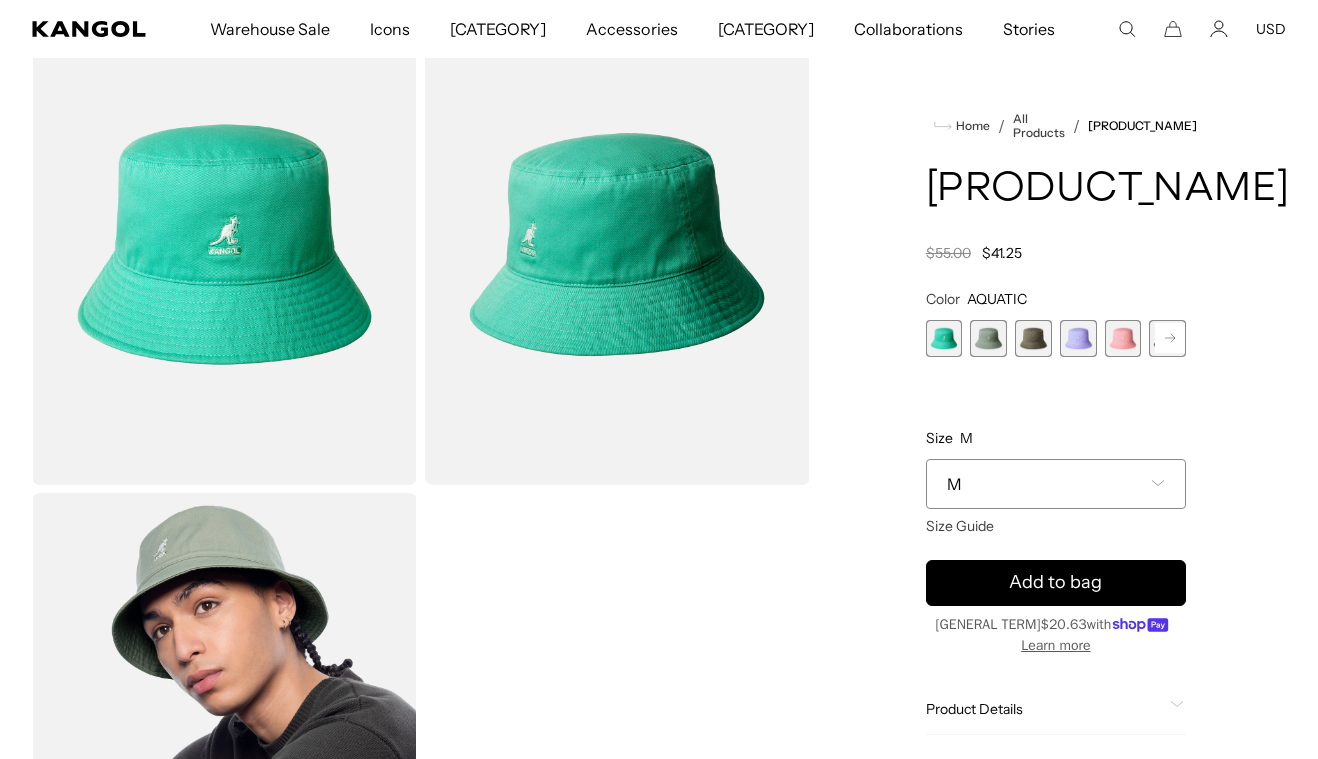 click at bounding box center (1078, 338) 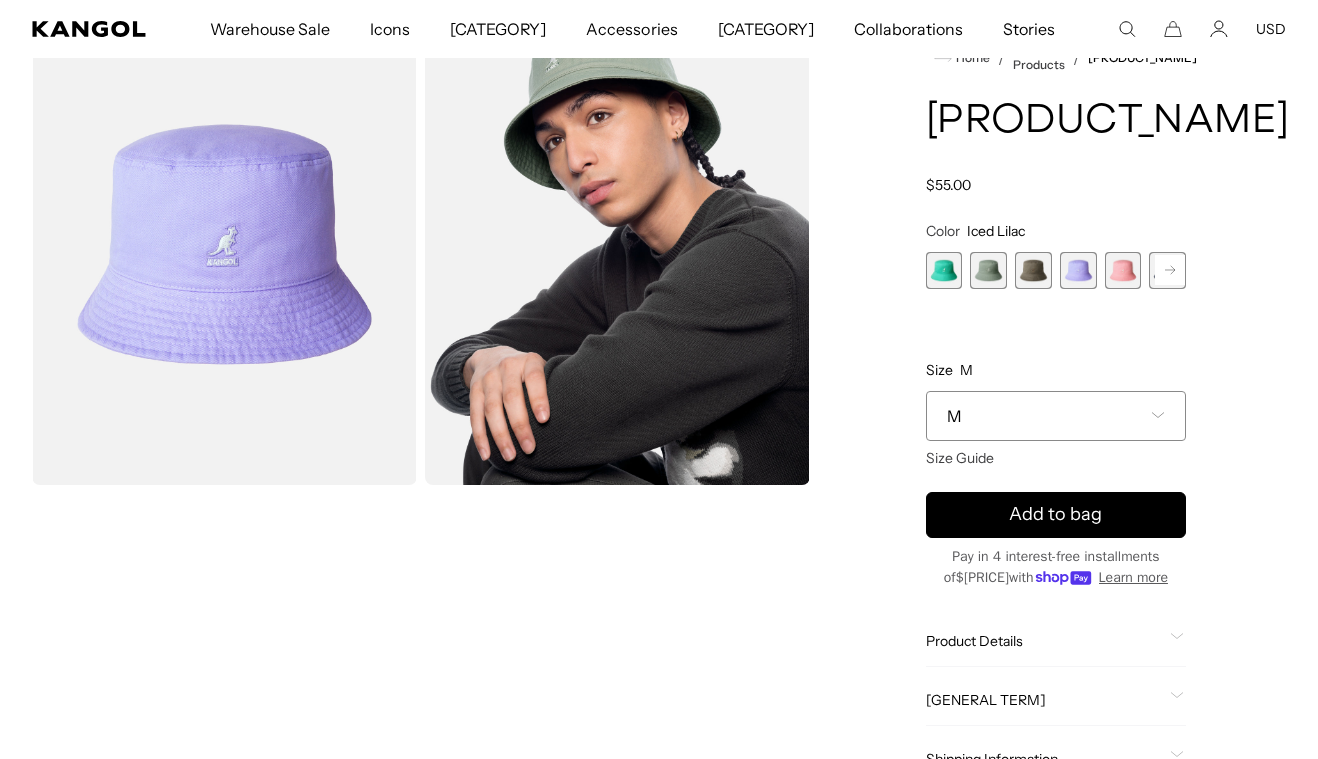 scroll, scrollTop: 0, scrollLeft: 412, axis: horizontal 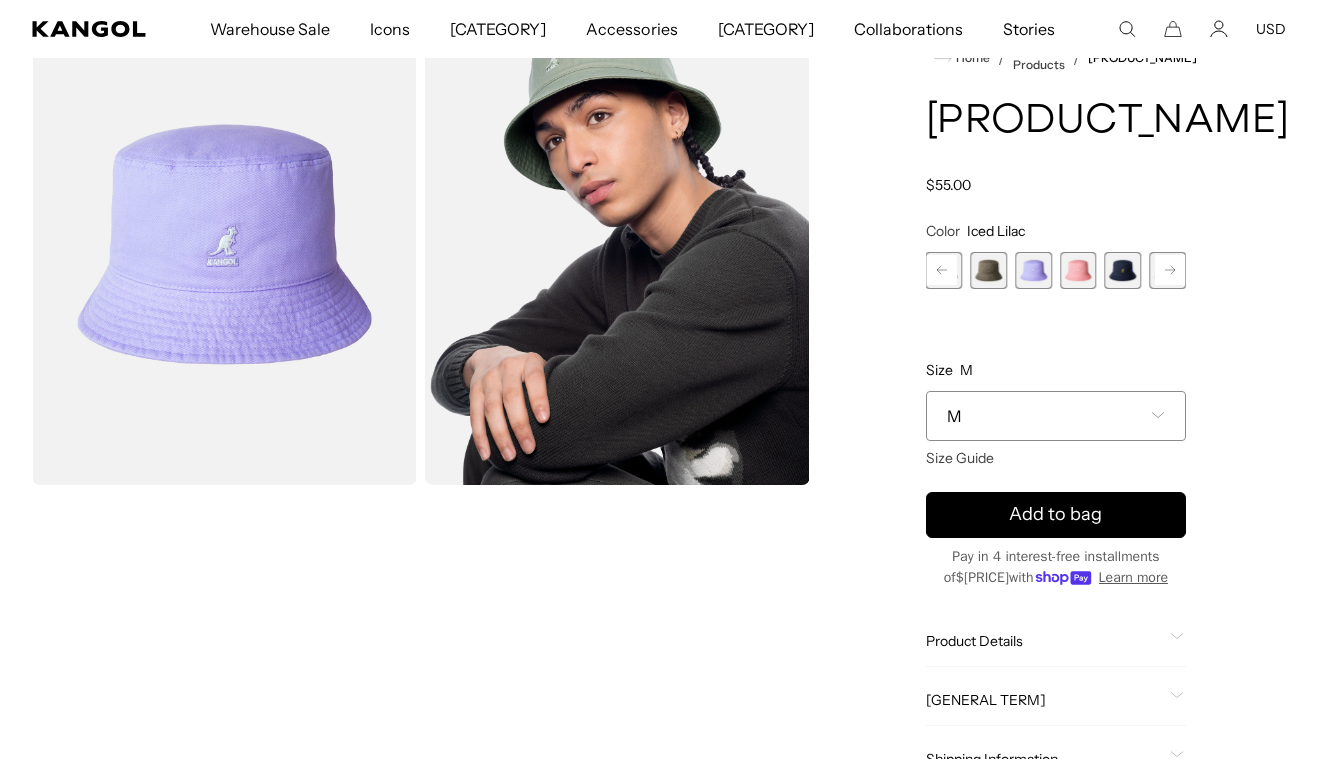 click at bounding box center [1170, 270] 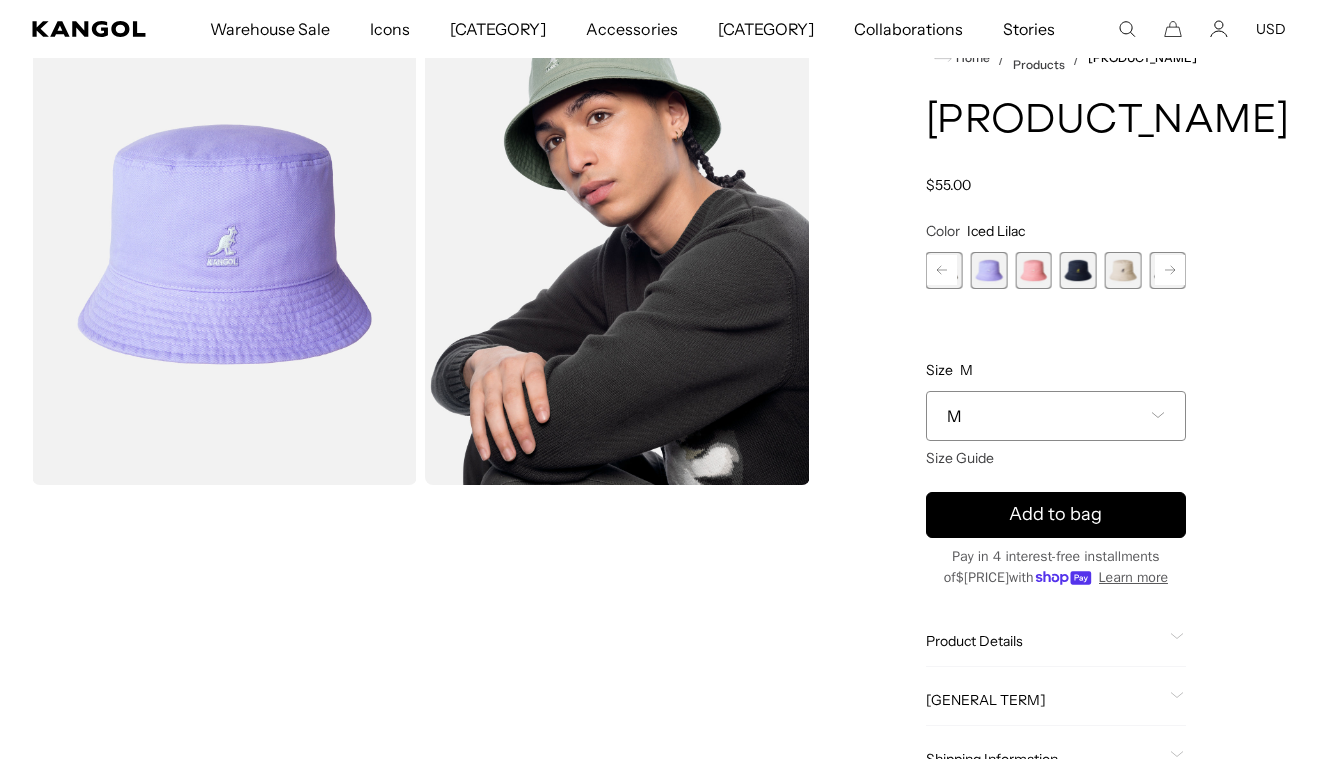click at bounding box center (1123, 270) 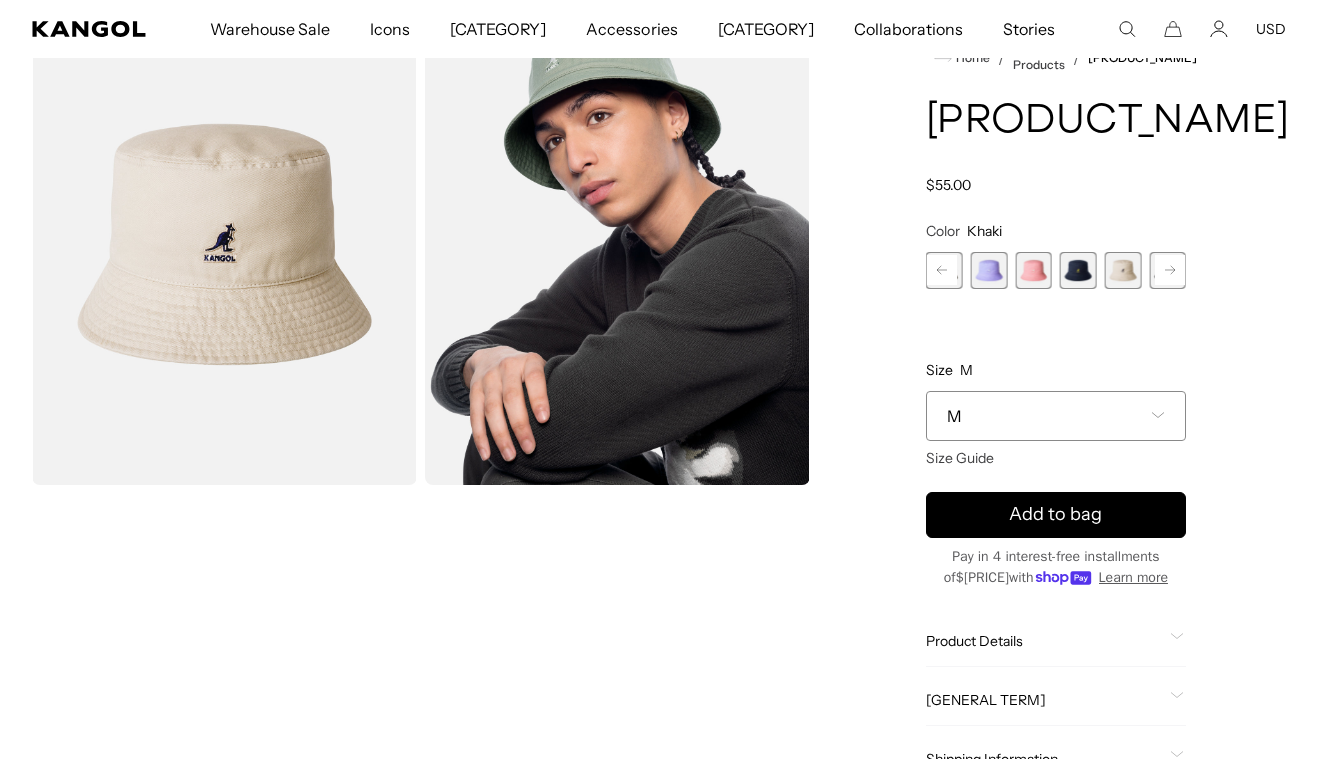 click at bounding box center [1170, 270] 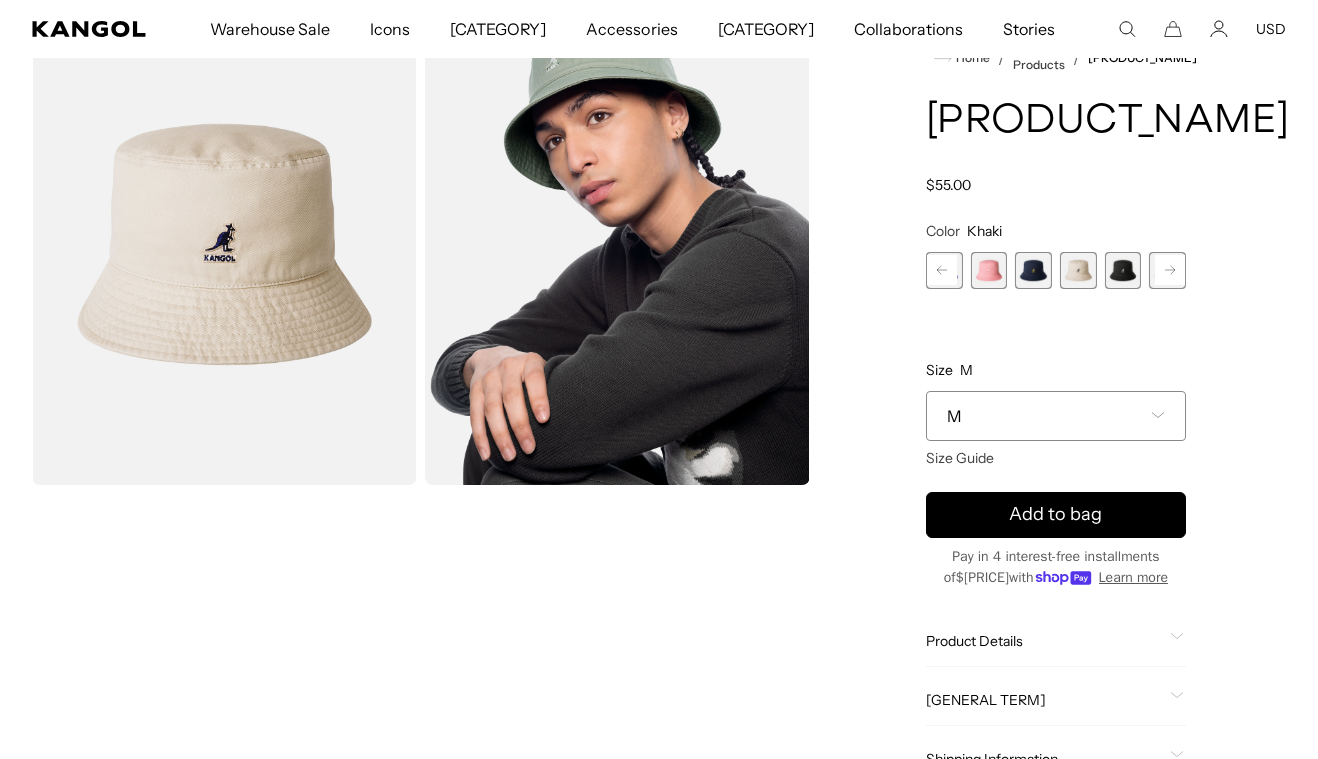 scroll, scrollTop: 0, scrollLeft: 412, axis: horizontal 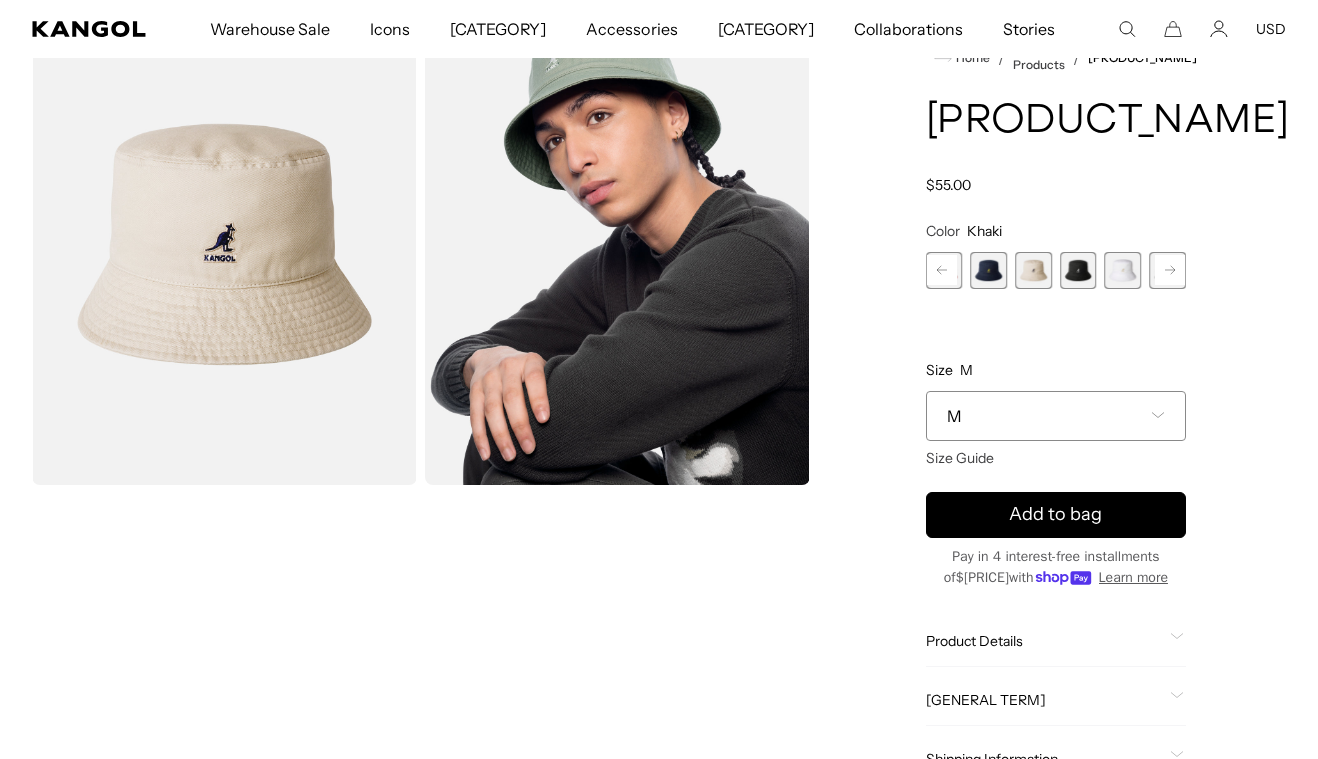 click at bounding box center [1170, 270] 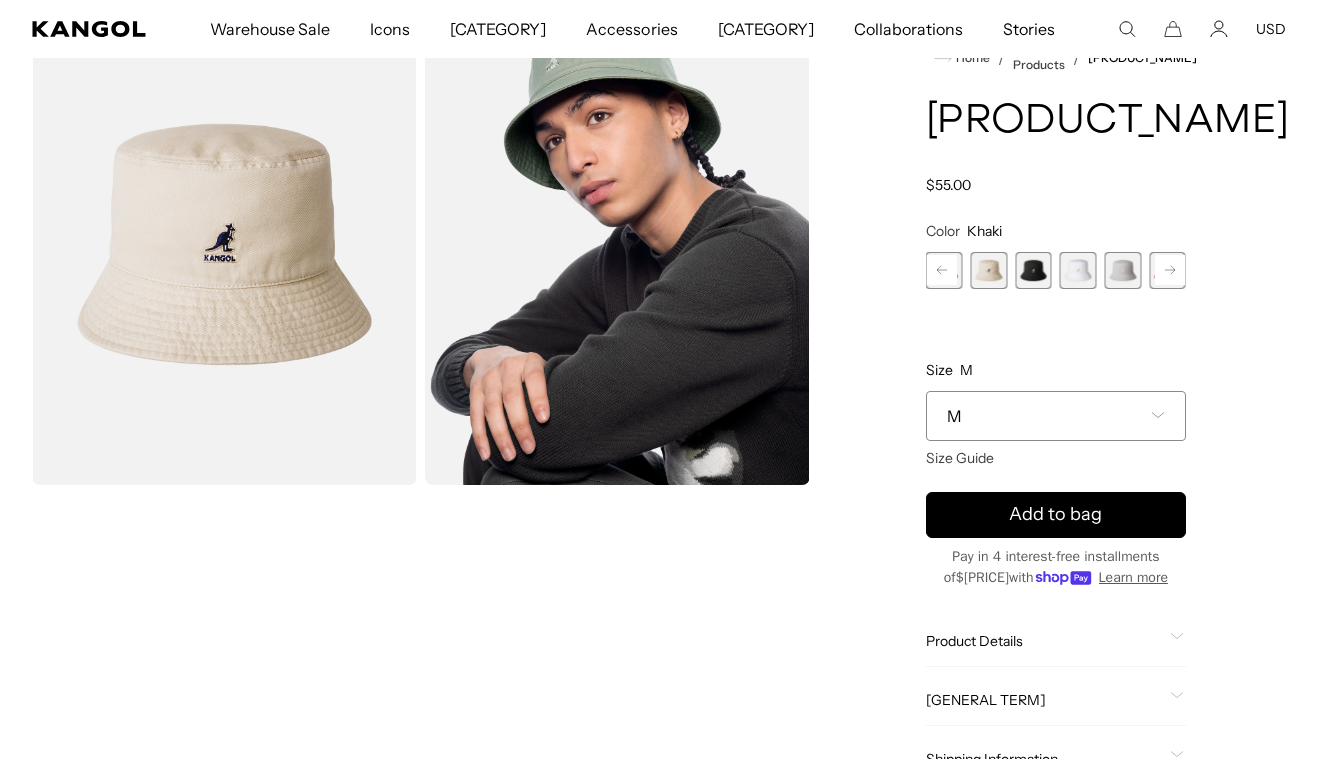 click at bounding box center [1170, 270] 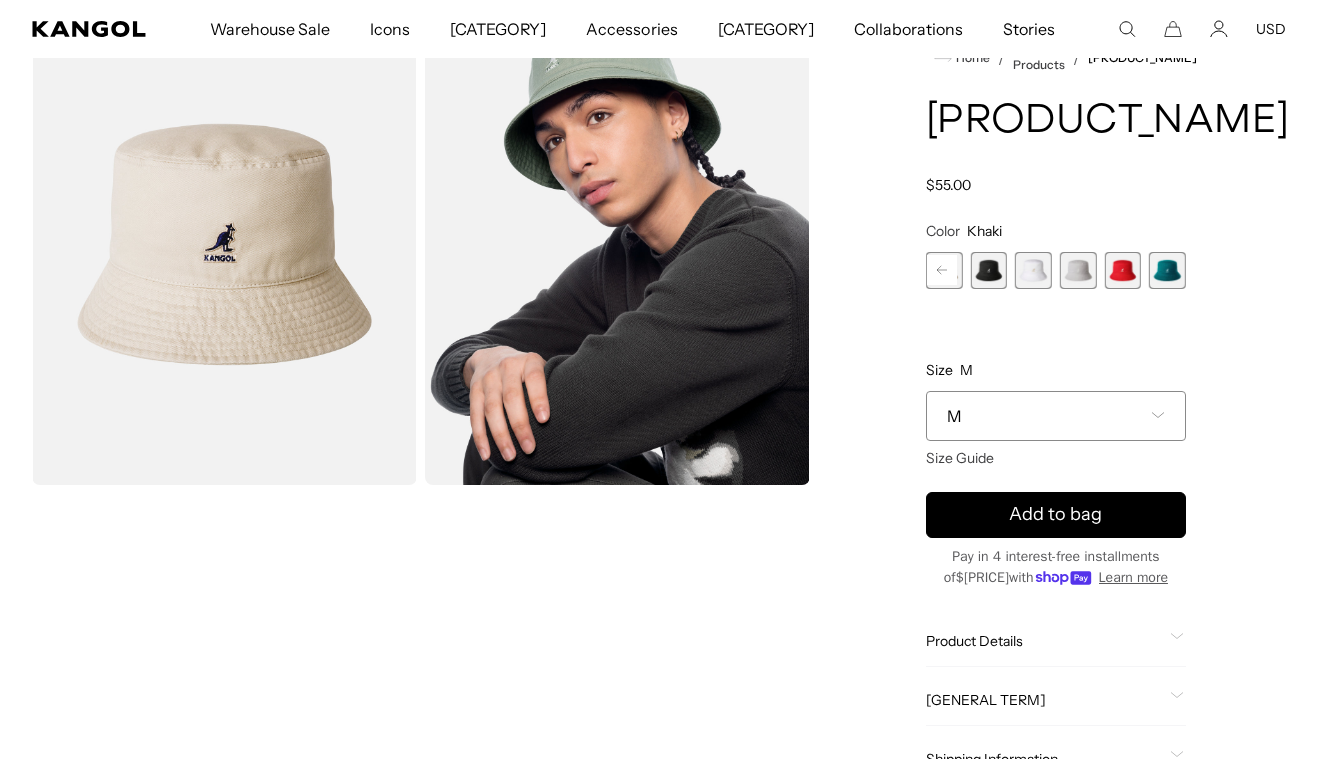 click at bounding box center [1078, 270] 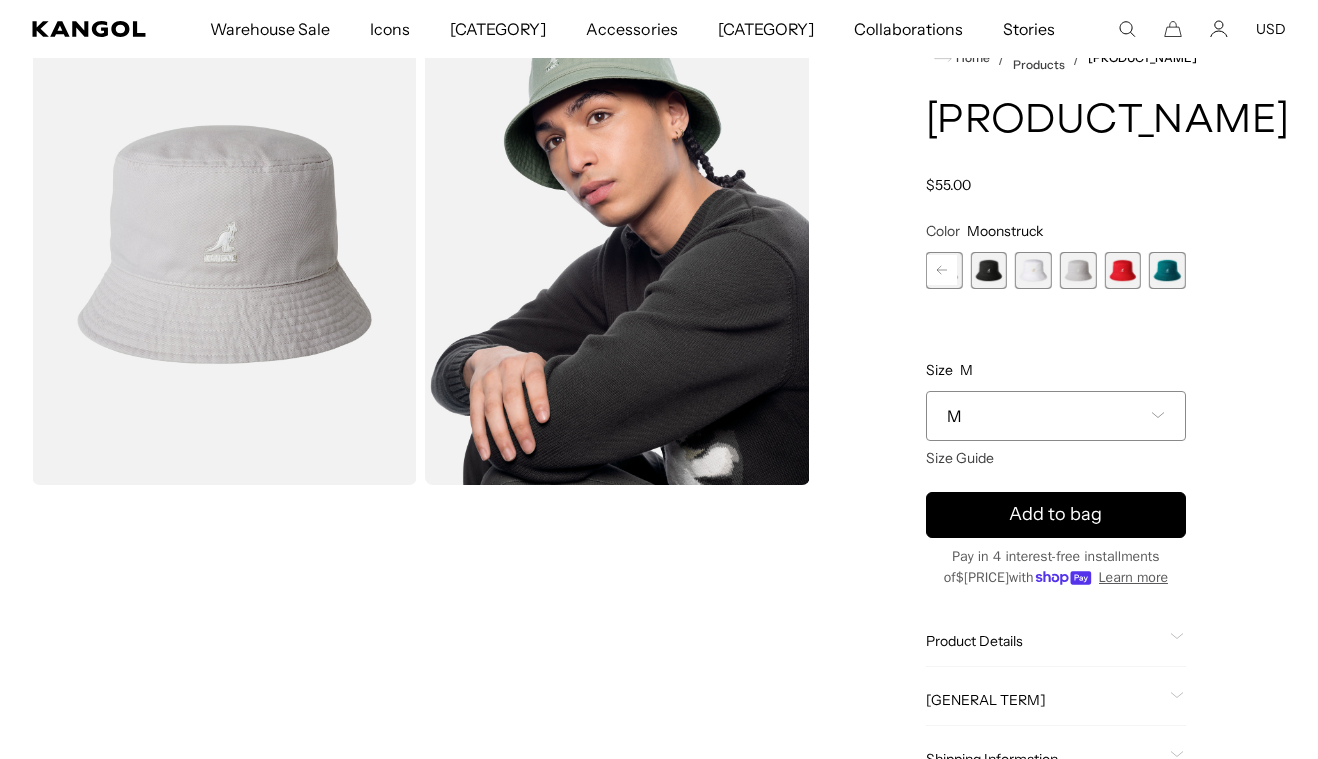 scroll, scrollTop: 0, scrollLeft: 412, axis: horizontal 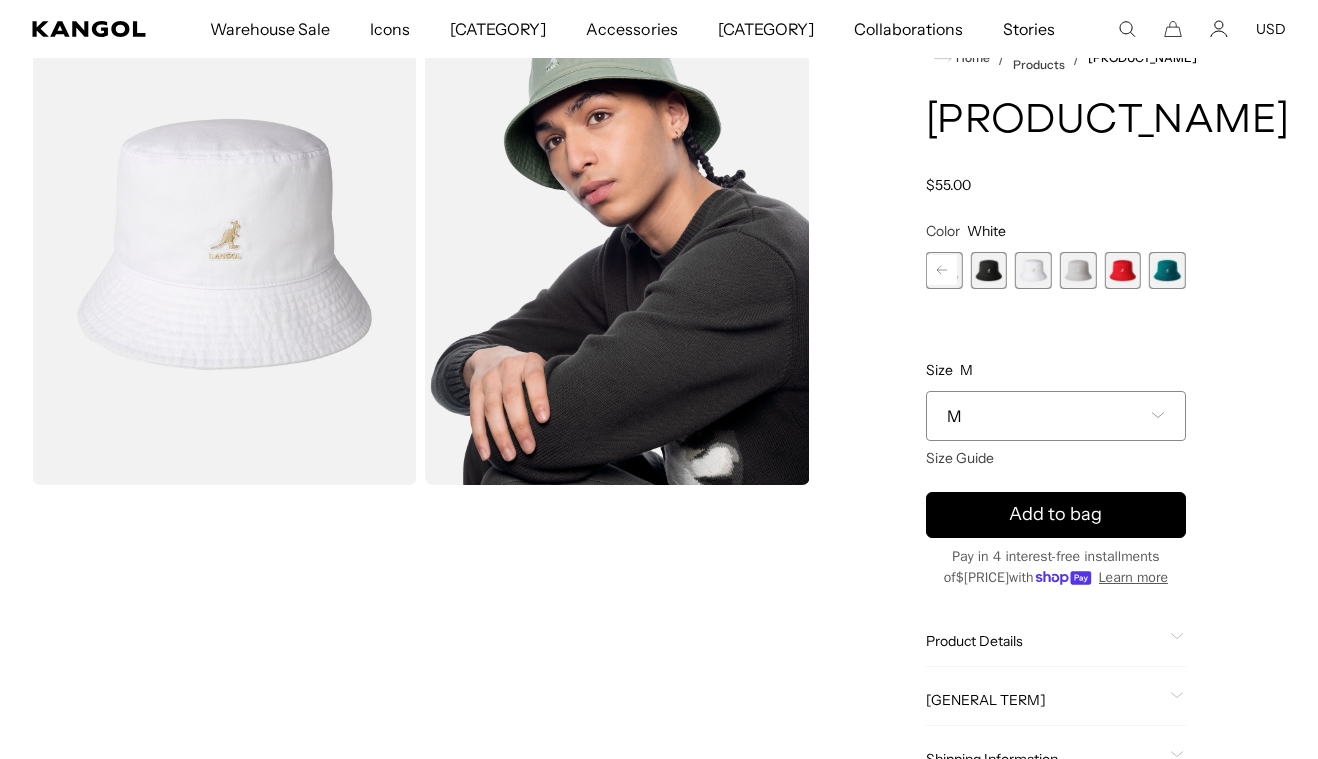 click at bounding box center [942, 270] 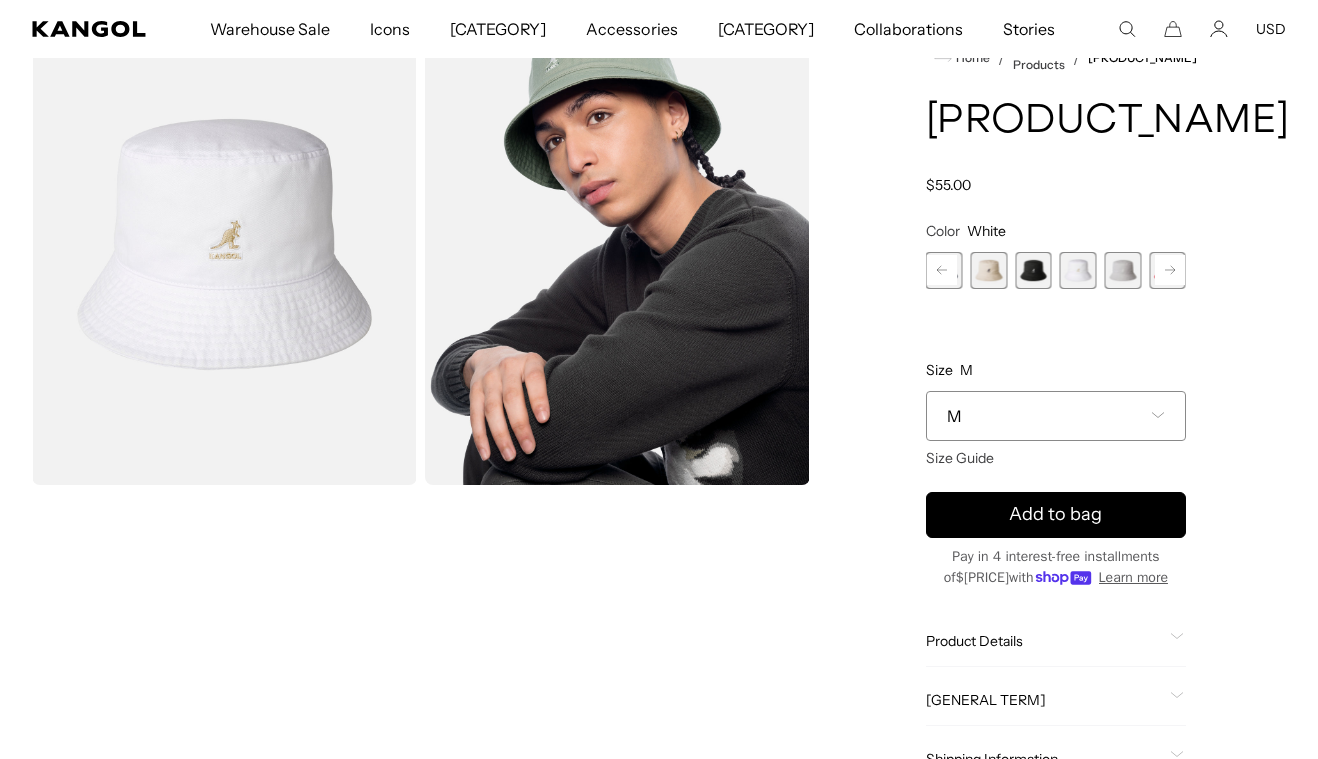 click at bounding box center [942, 270] 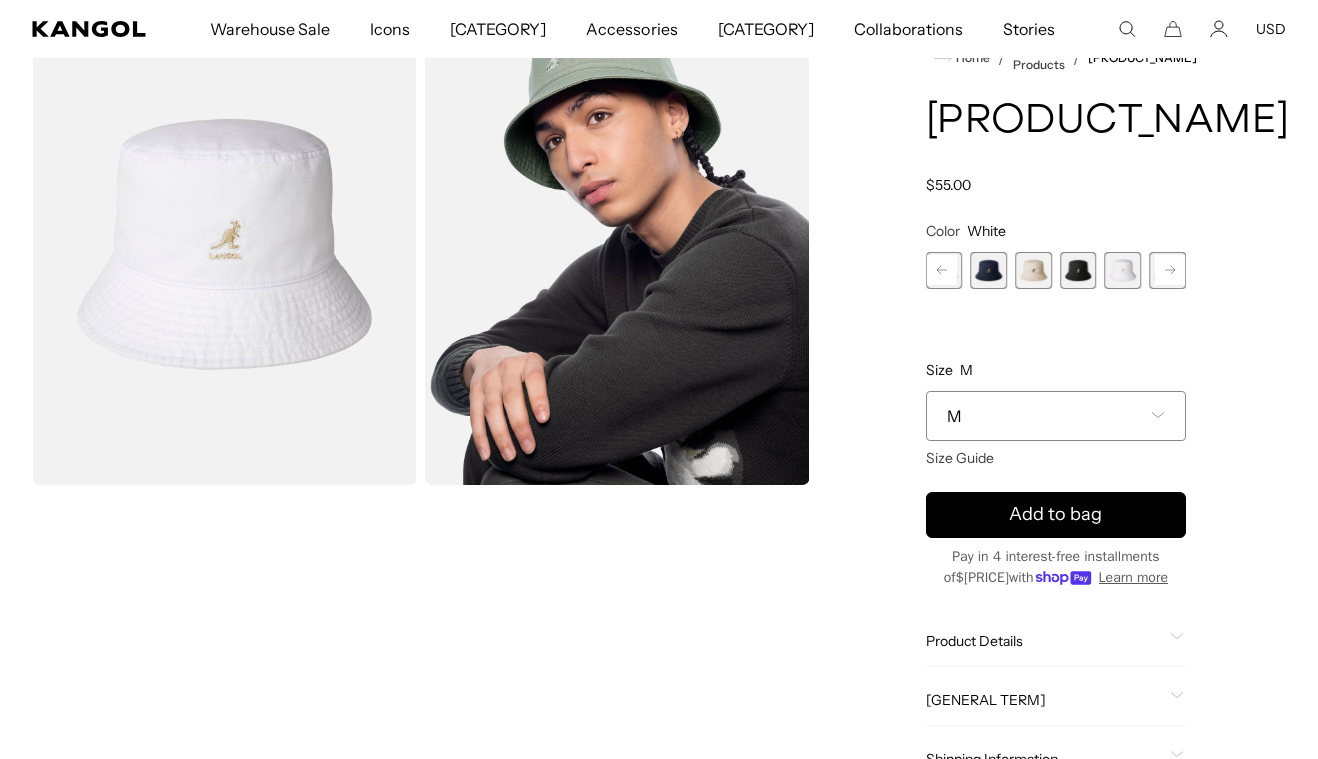 scroll, scrollTop: 0, scrollLeft: 0, axis: both 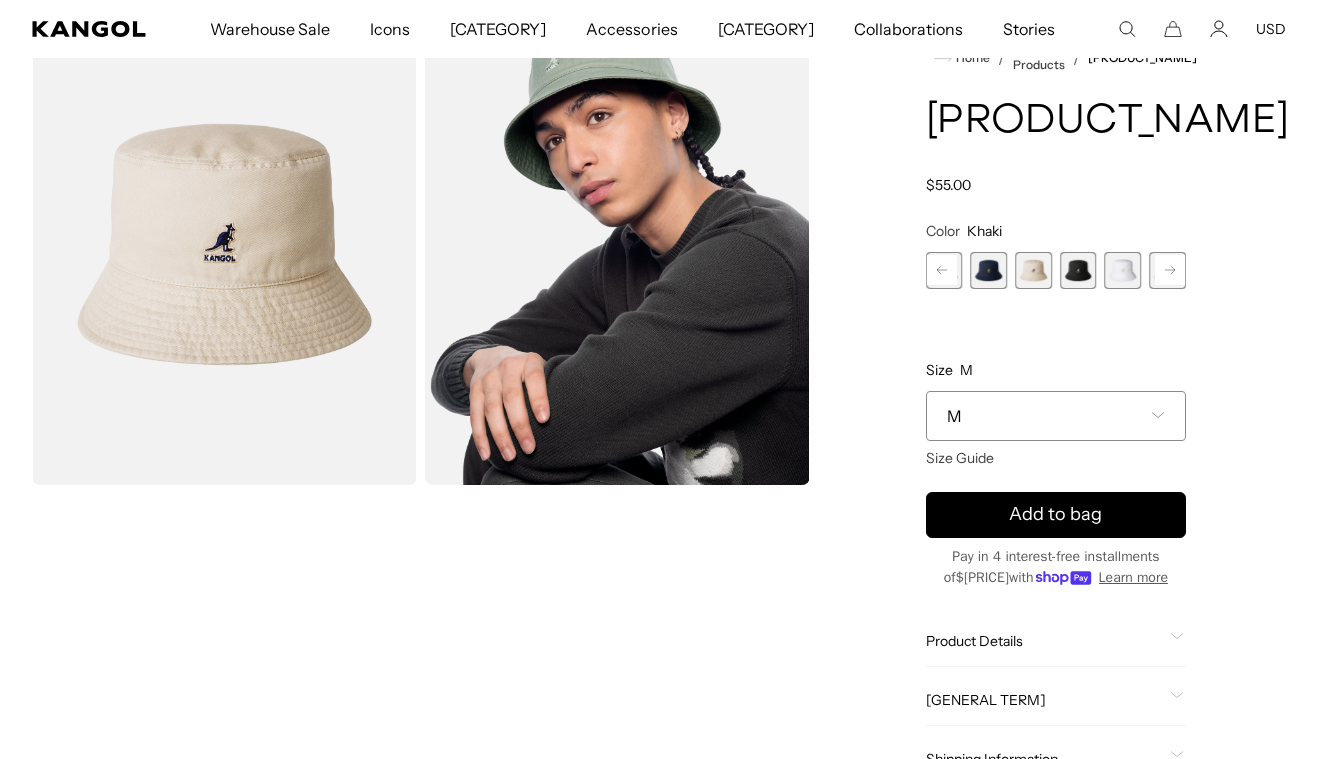 click at bounding box center (942, 270) 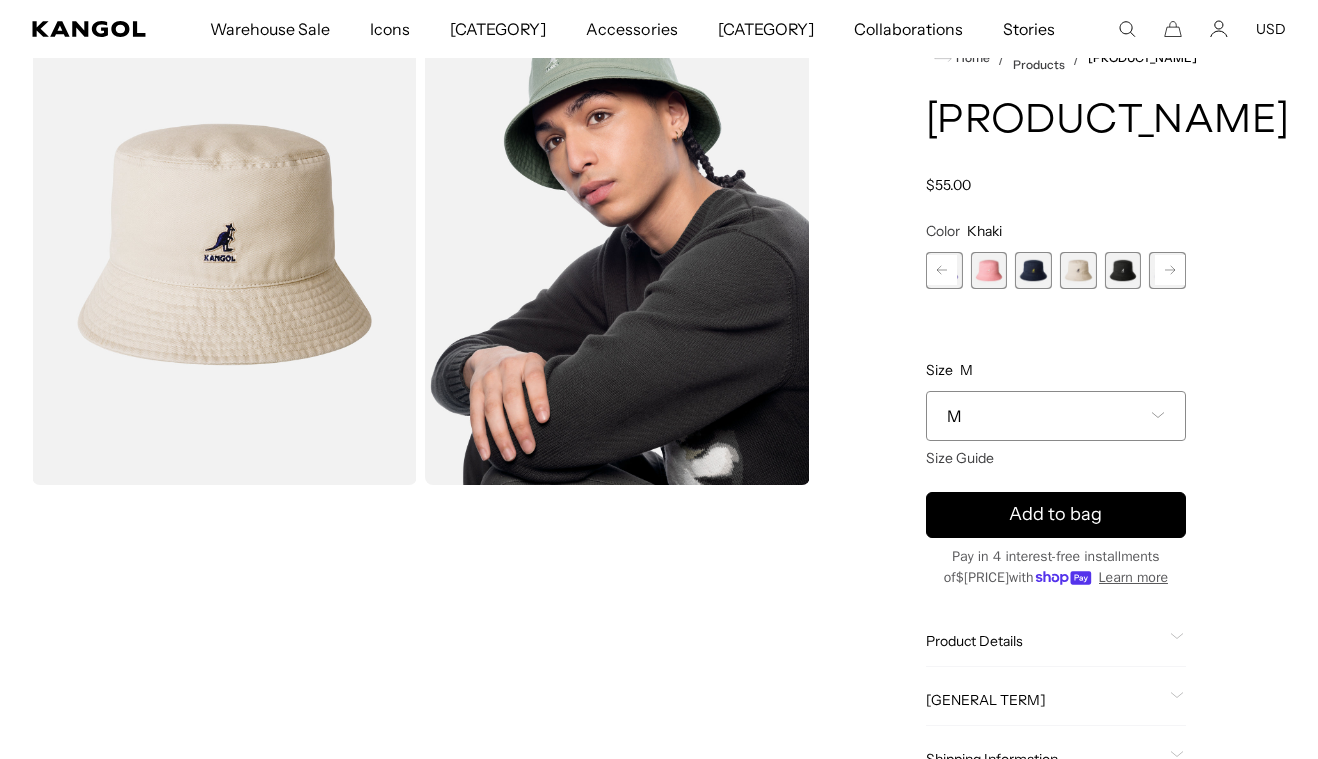 click at bounding box center [942, 270] 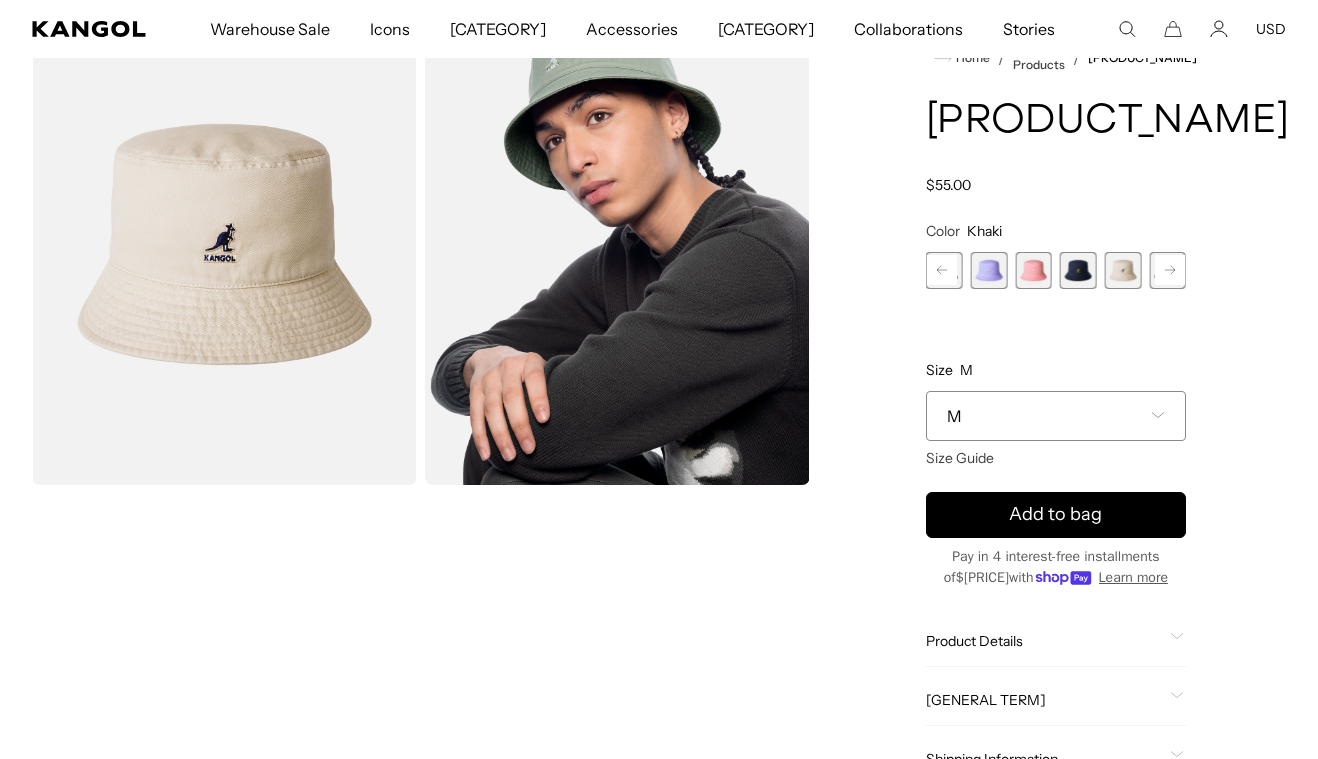 click at bounding box center [942, 270] 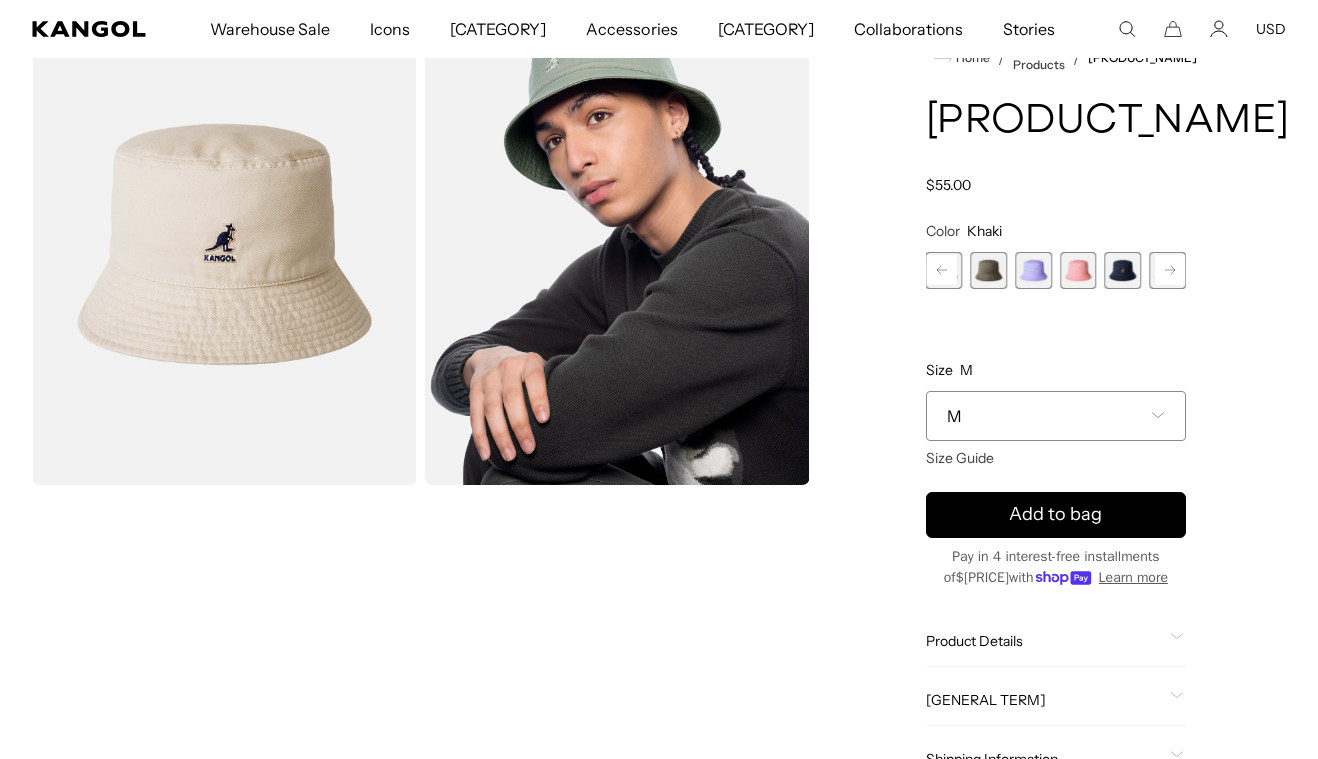 click at bounding box center [942, 270] 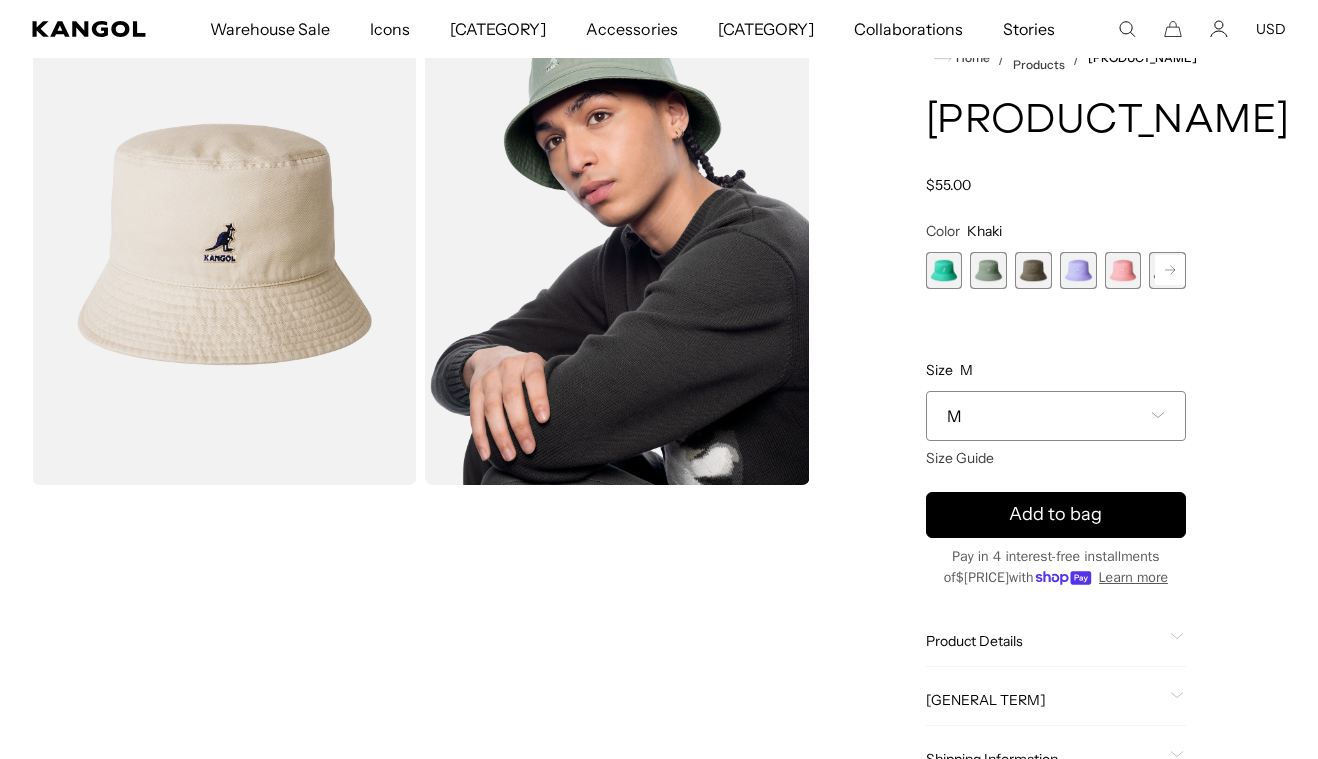 click at bounding box center [944, 270] 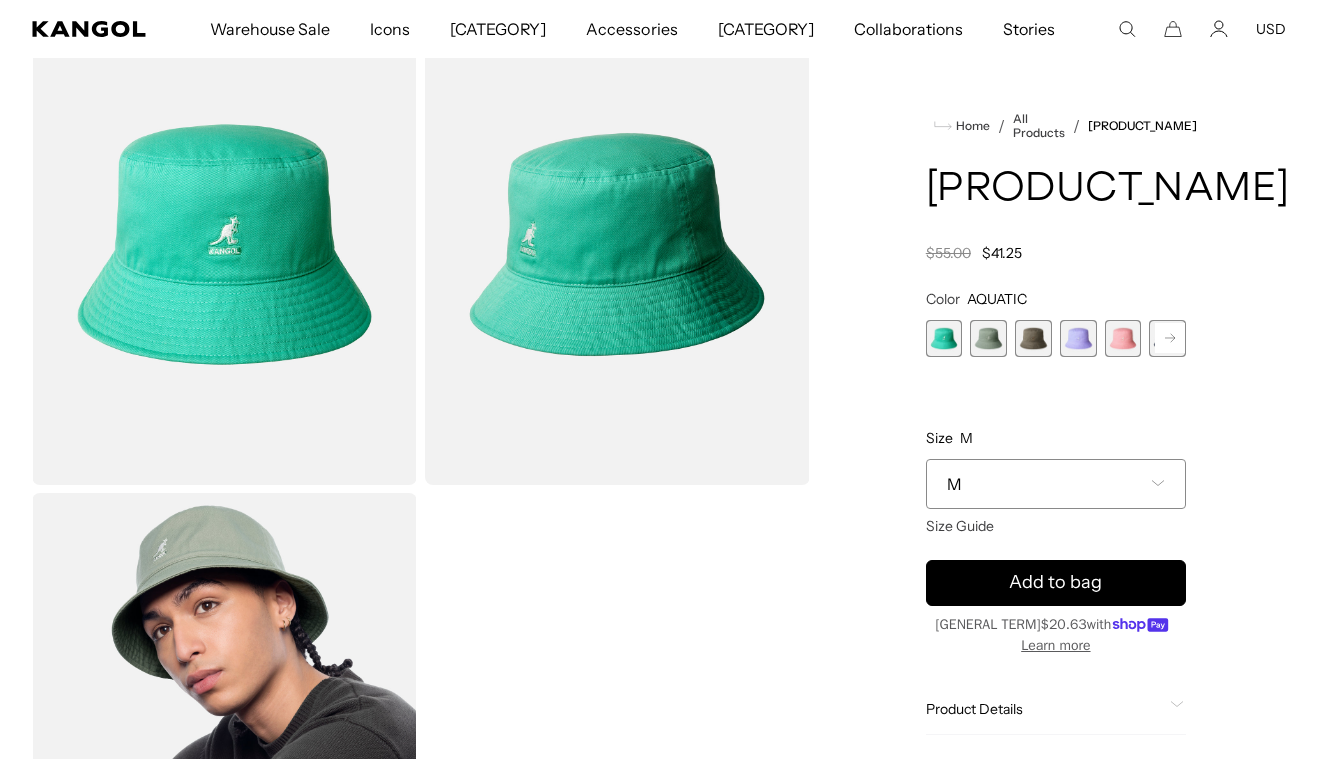 click at bounding box center [988, 338] 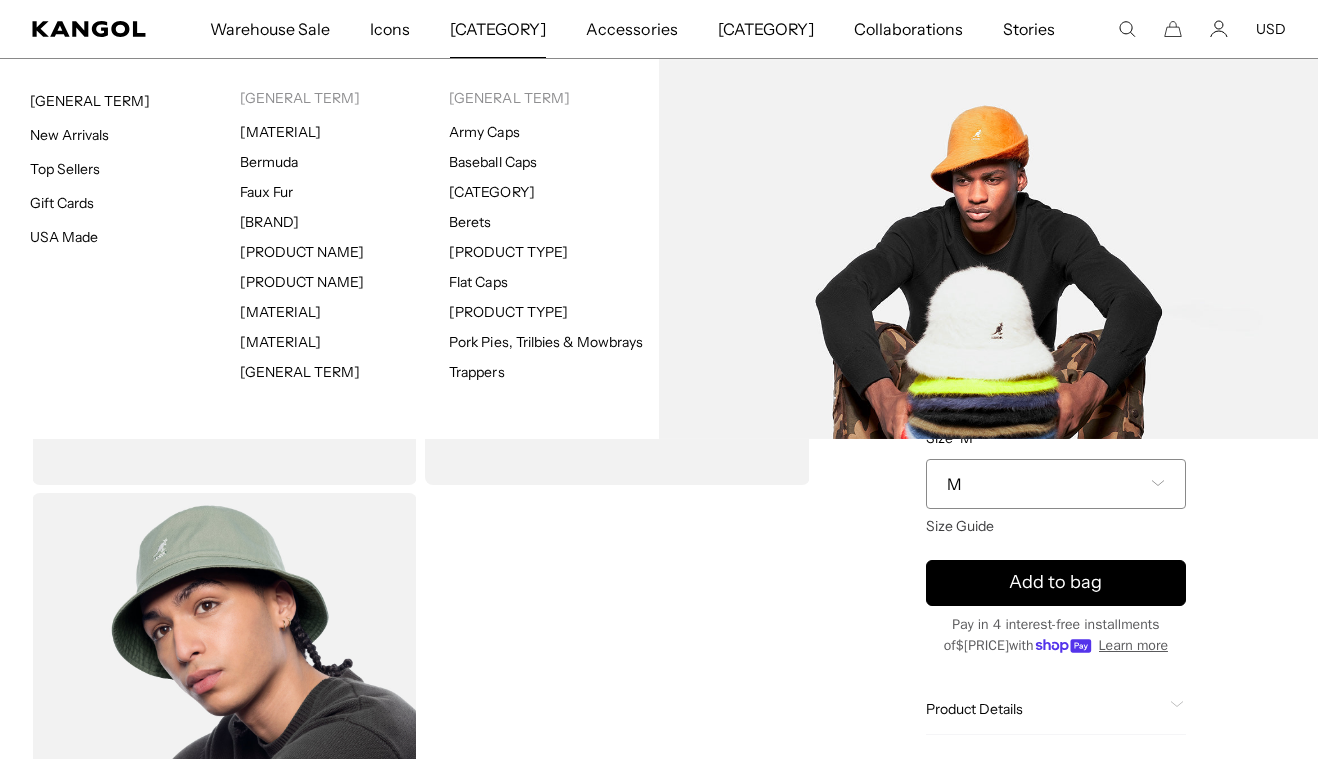 scroll, scrollTop: 0, scrollLeft: 0, axis: both 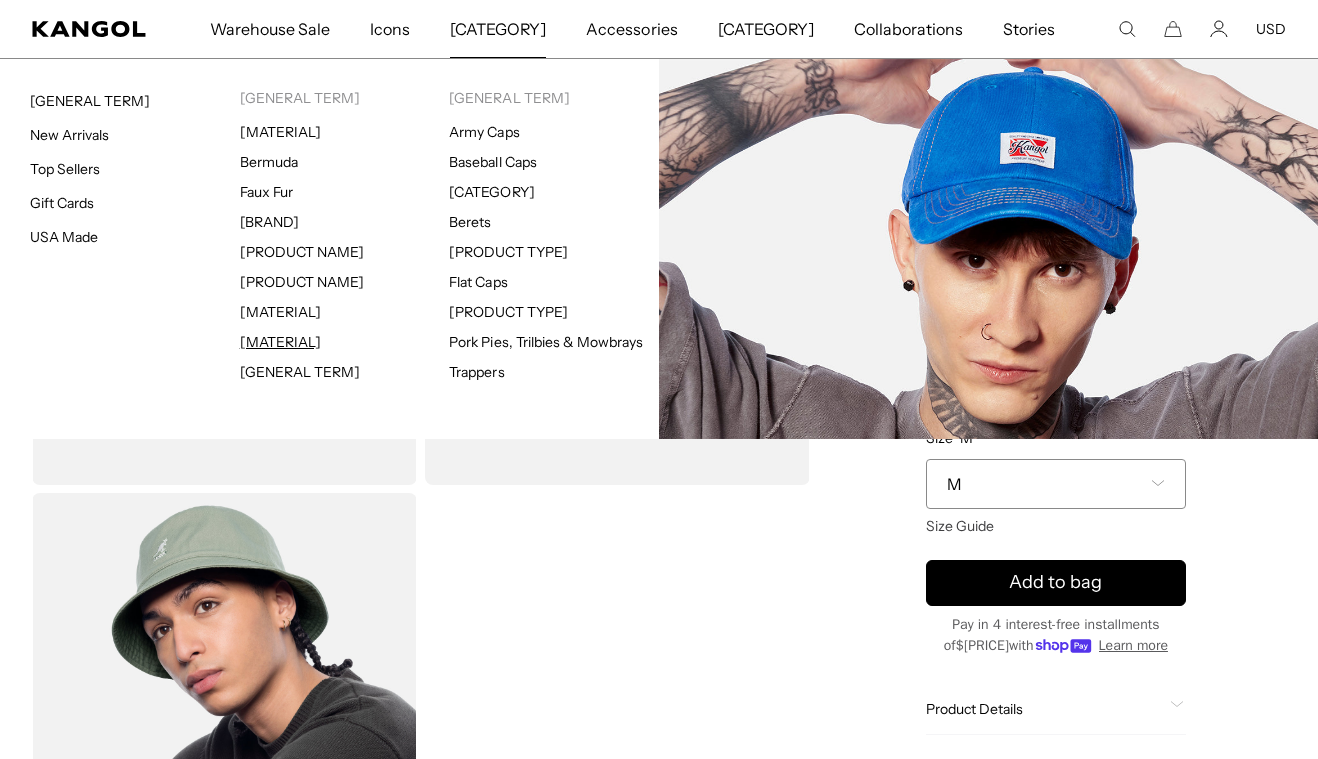 click on "[MATERIAL]" at bounding box center (280, 342) 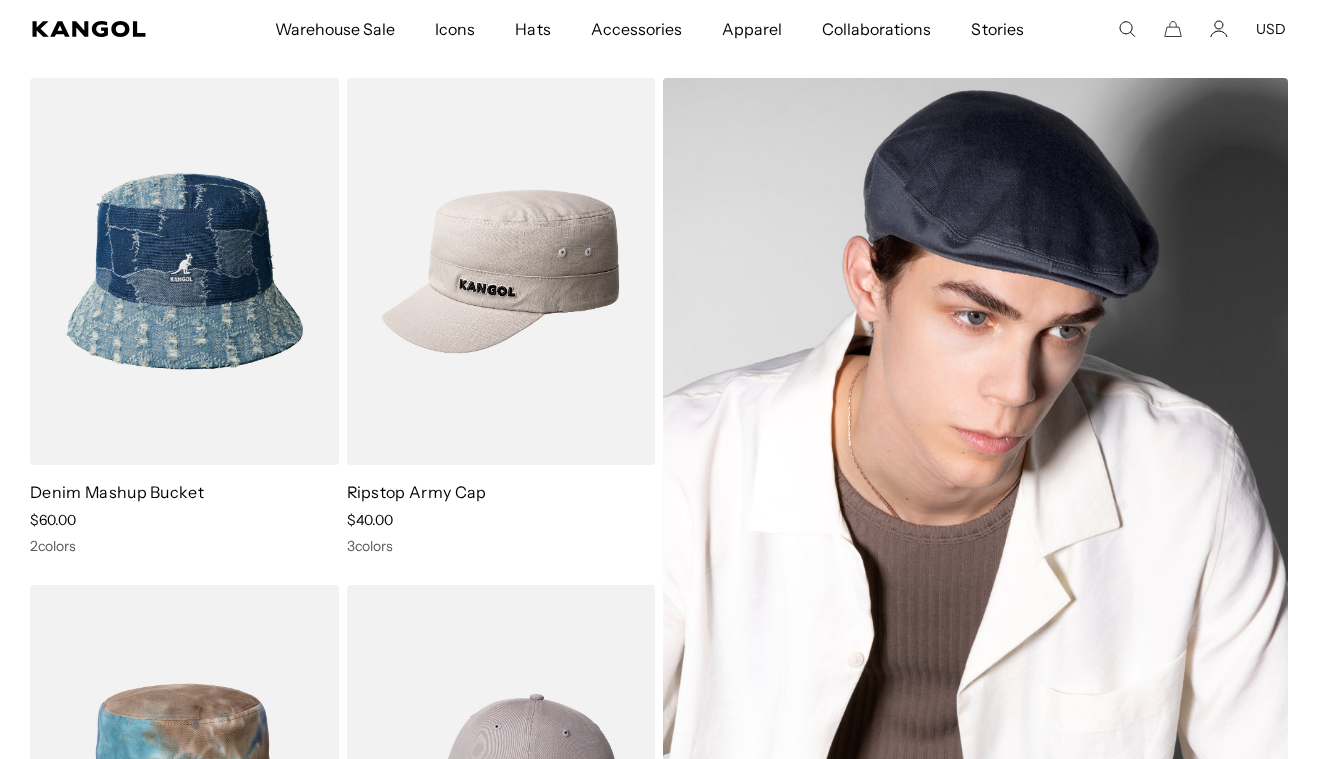 scroll, scrollTop: 221, scrollLeft: 0, axis: vertical 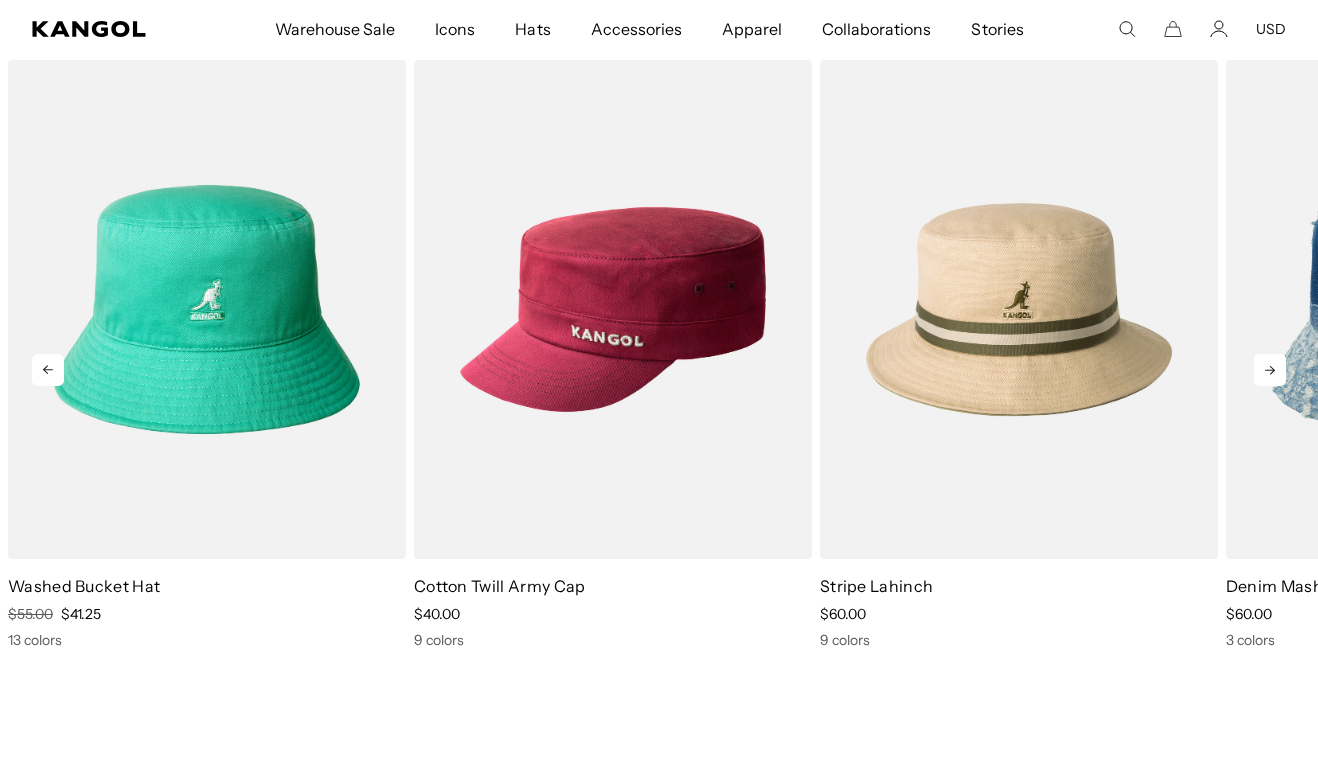 click at bounding box center [1270, 370] 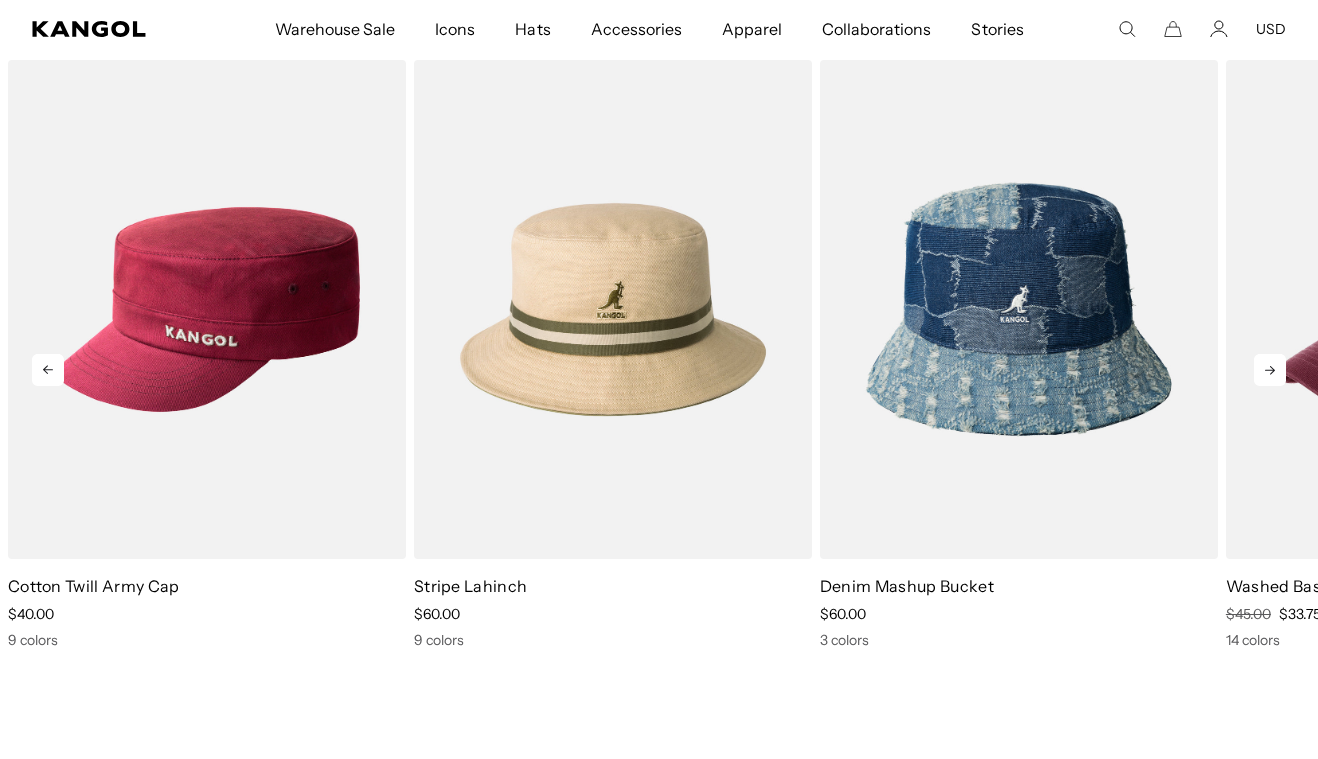 scroll, scrollTop: 0, scrollLeft: 412, axis: horizontal 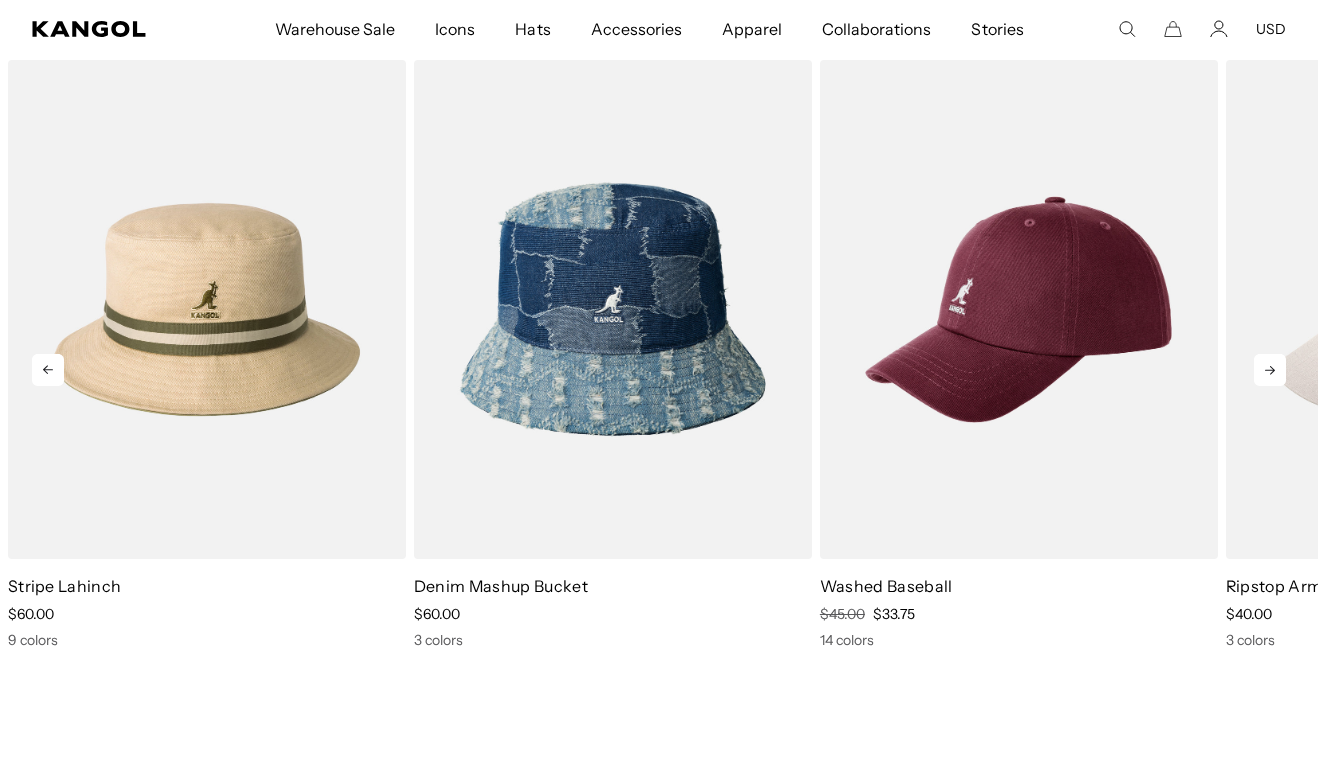 click at bounding box center (1270, 370) 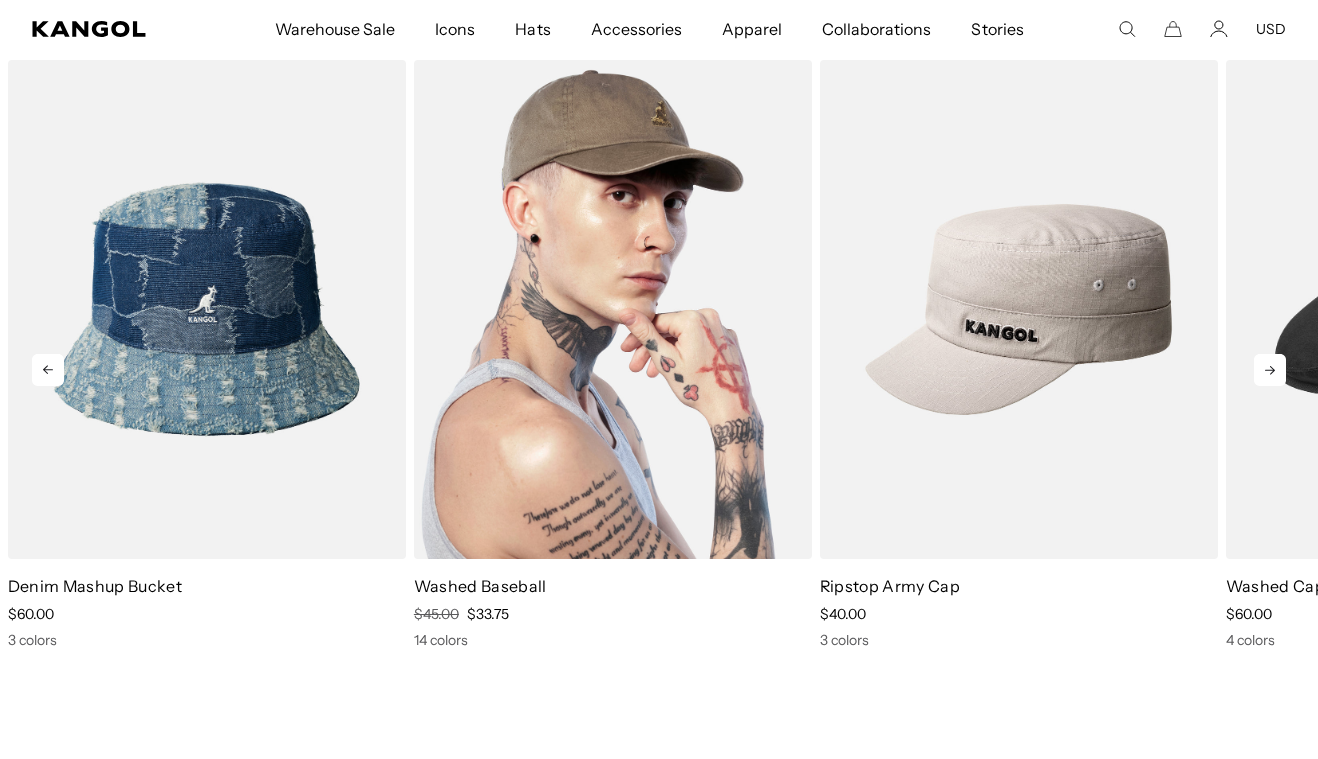 scroll, scrollTop: 0, scrollLeft: 412, axis: horizontal 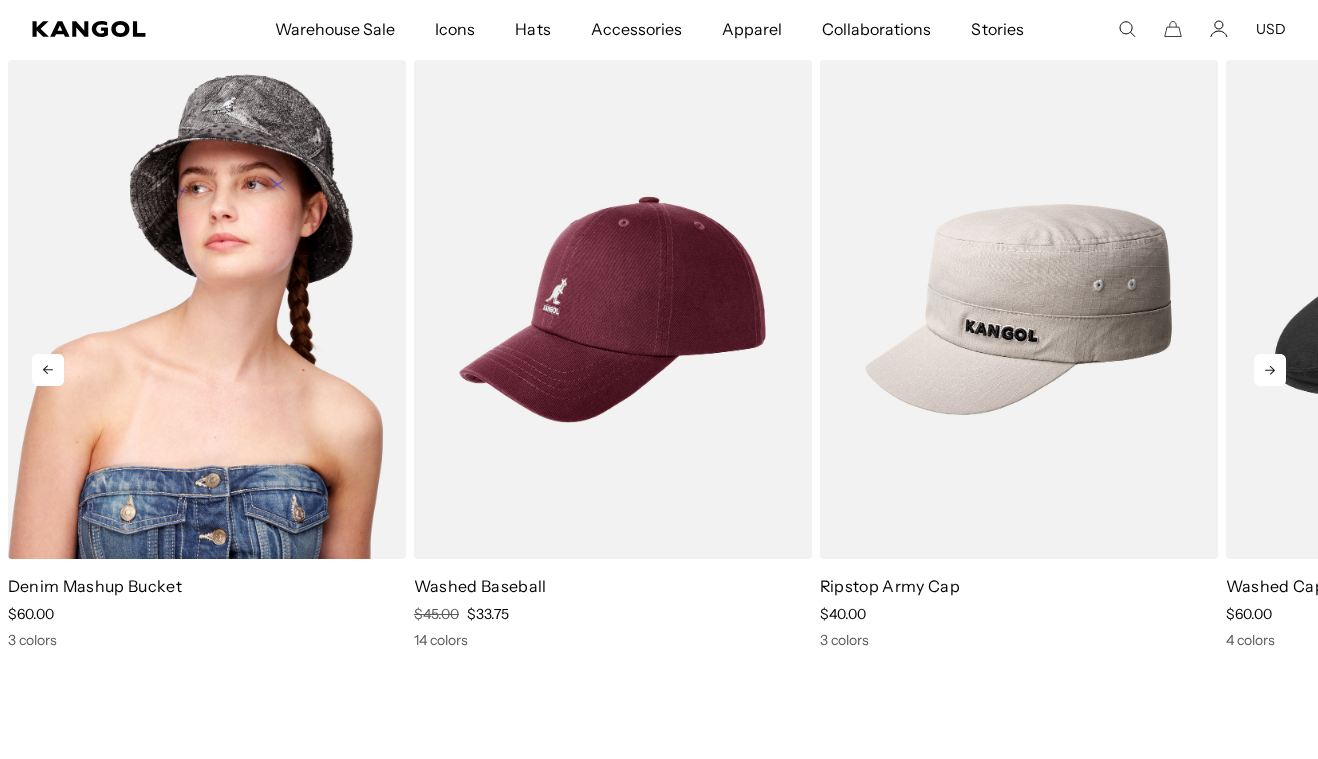 click at bounding box center [207, 310] 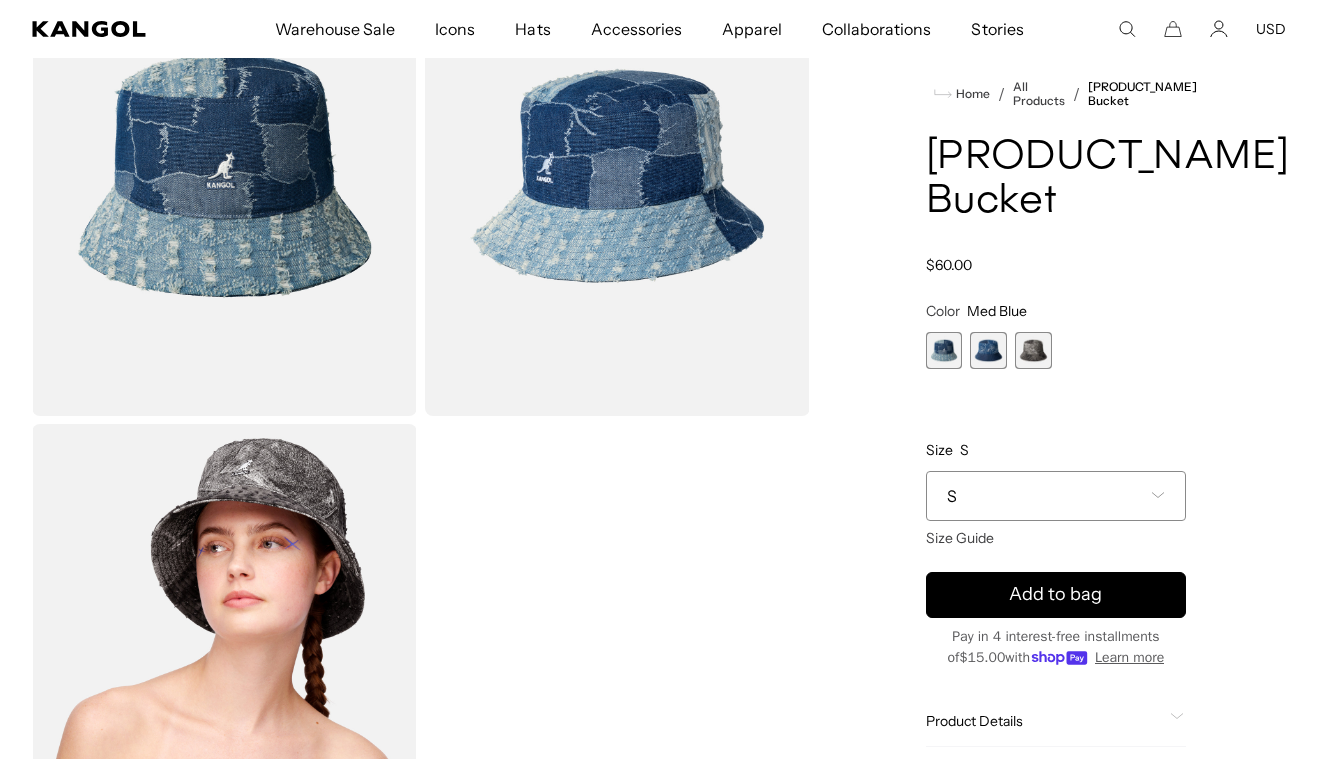 scroll, scrollTop: 212, scrollLeft: 0, axis: vertical 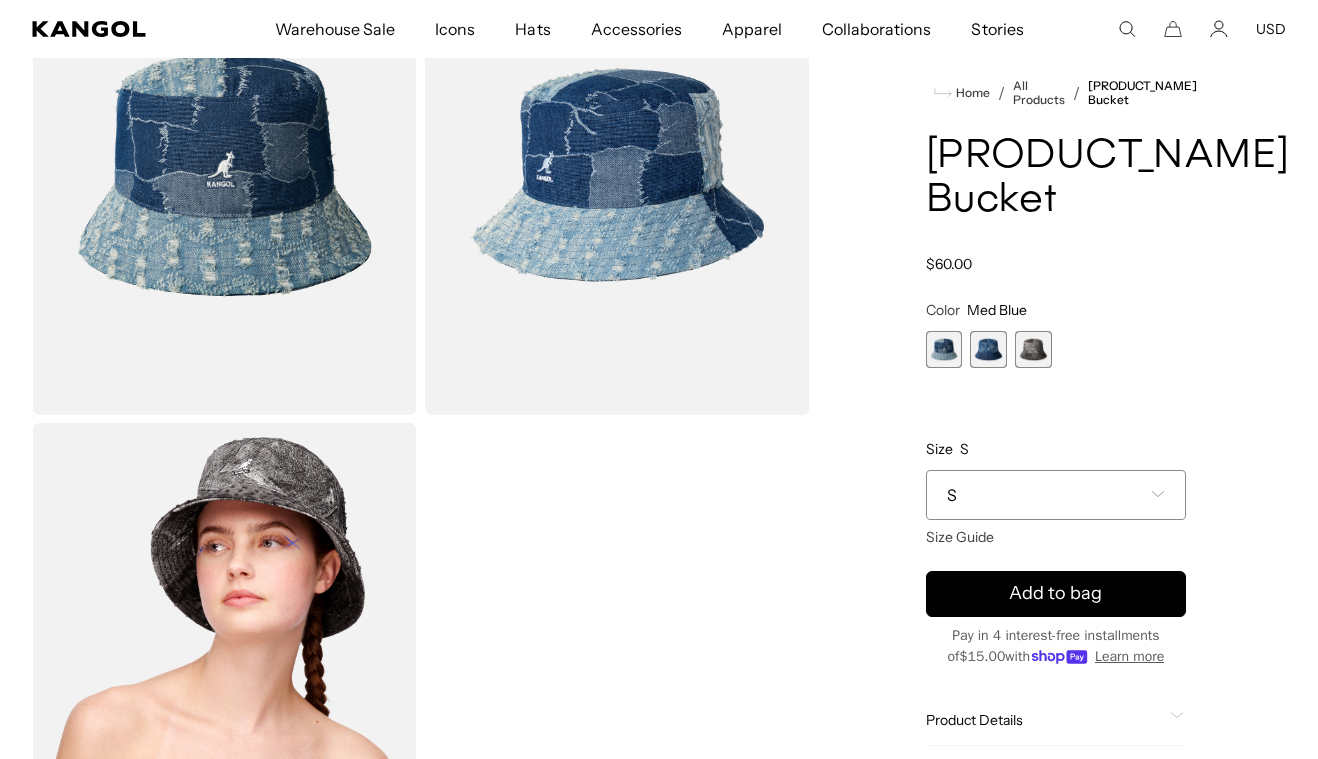click at bounding box center (944, 349) 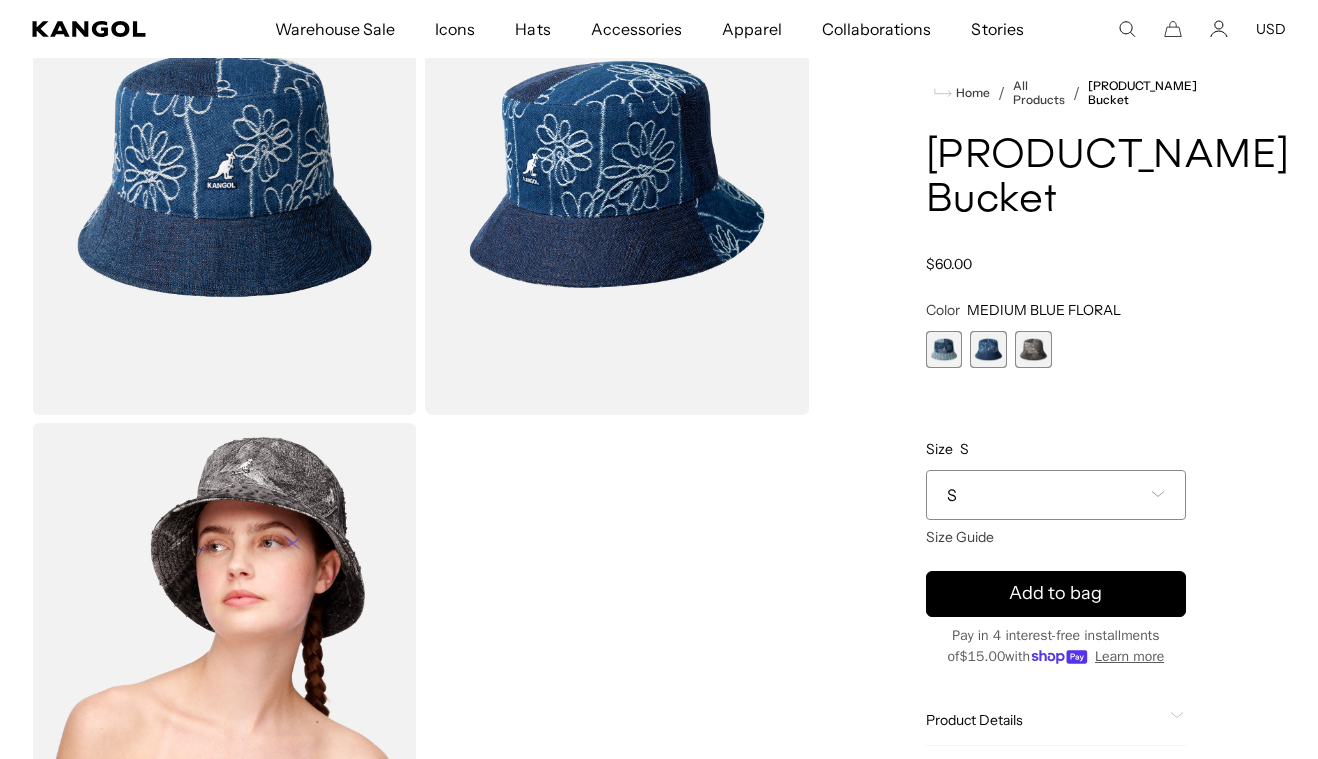 scroll, scrollTop: 0, scrollLeft: 0, axis: both 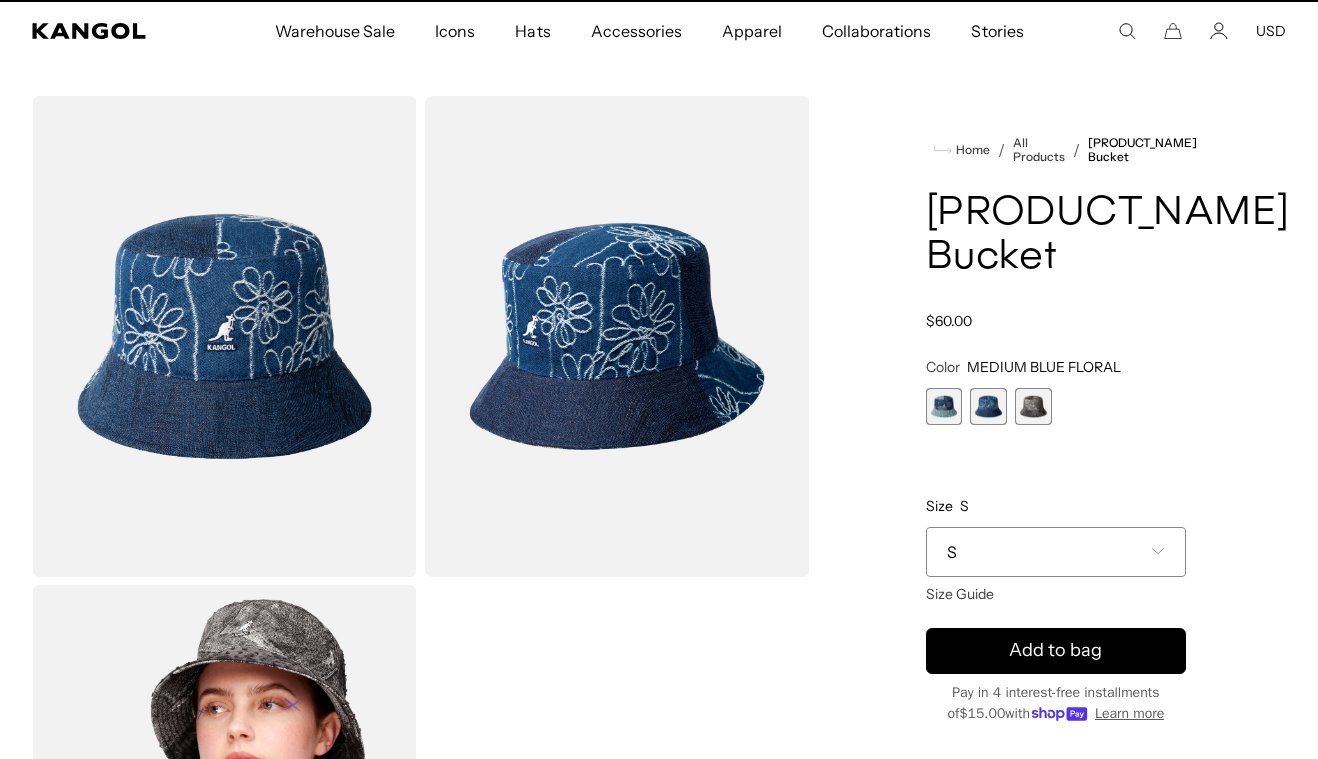 click at bounding box center [617, 336] 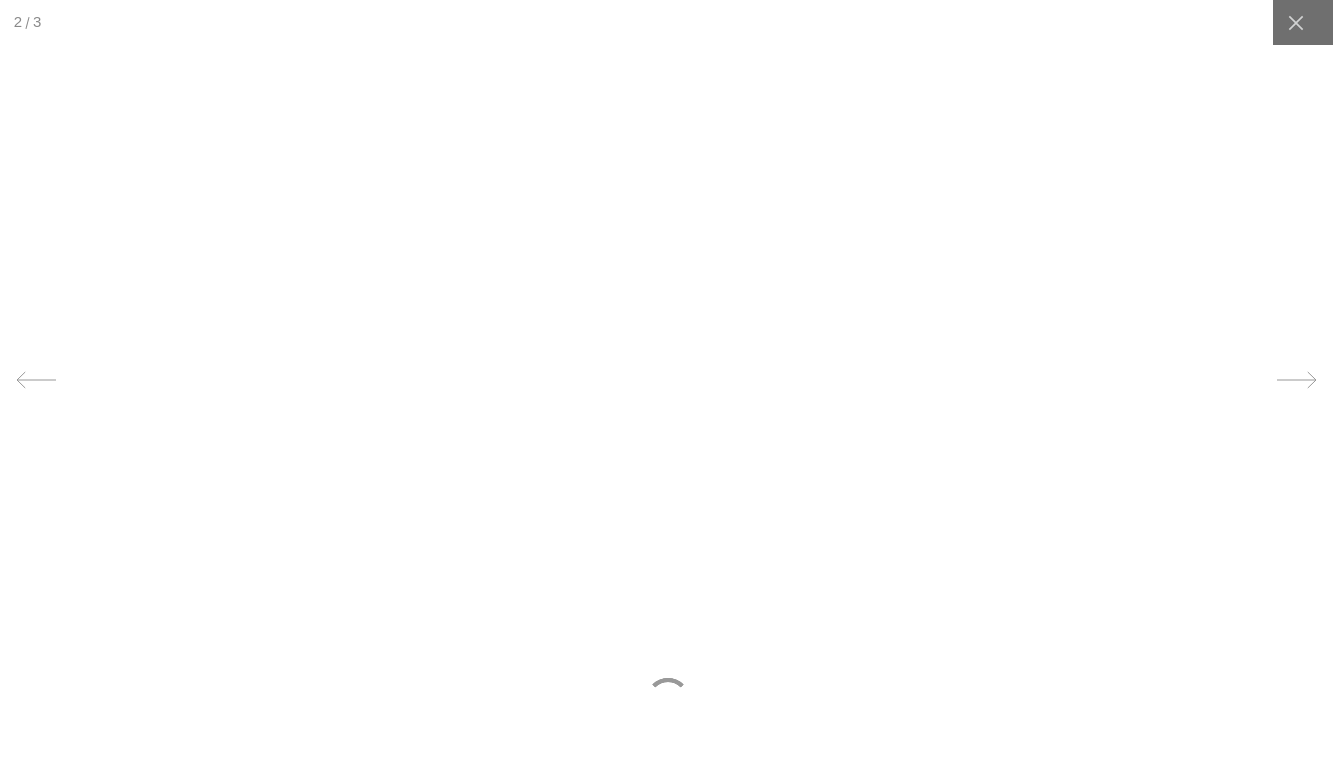 scroll, scrollTop: 0, scrollLeft: 0, axis: both 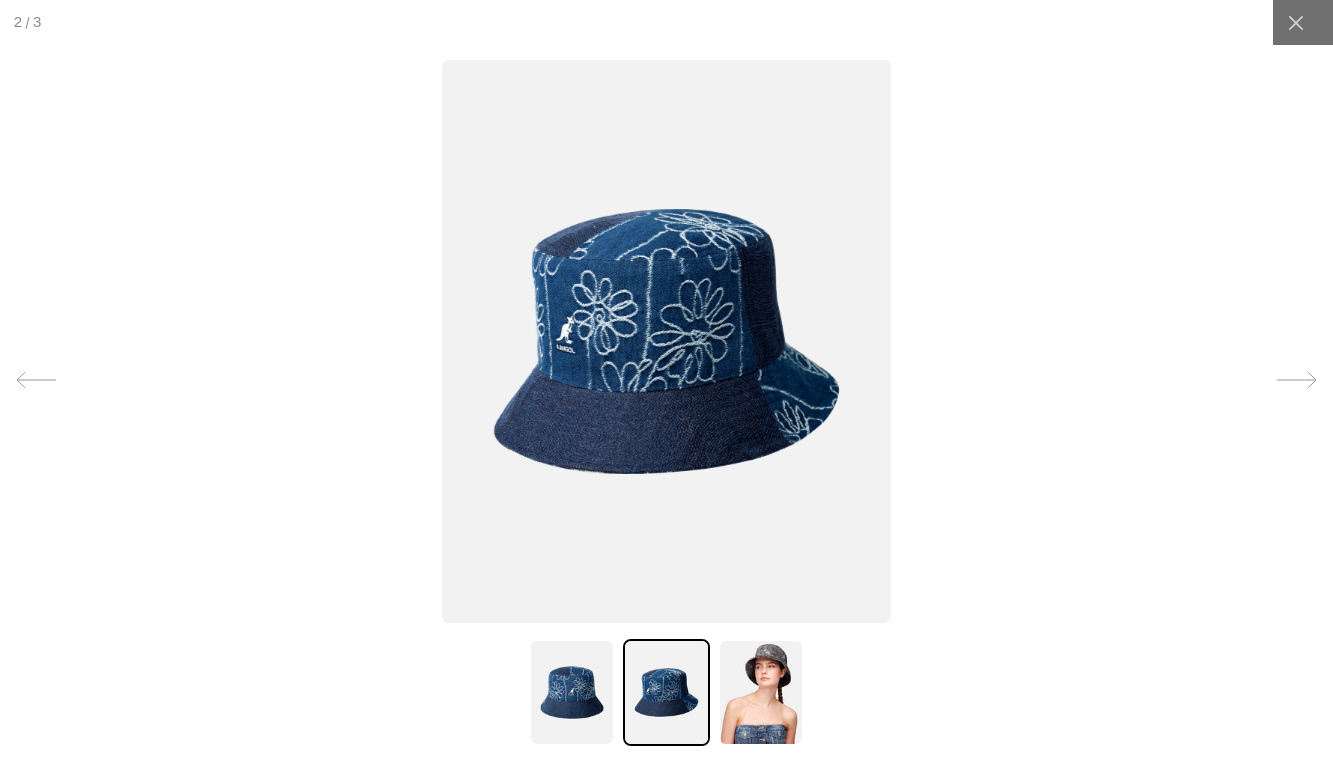 click at bounding box center [572, 692] 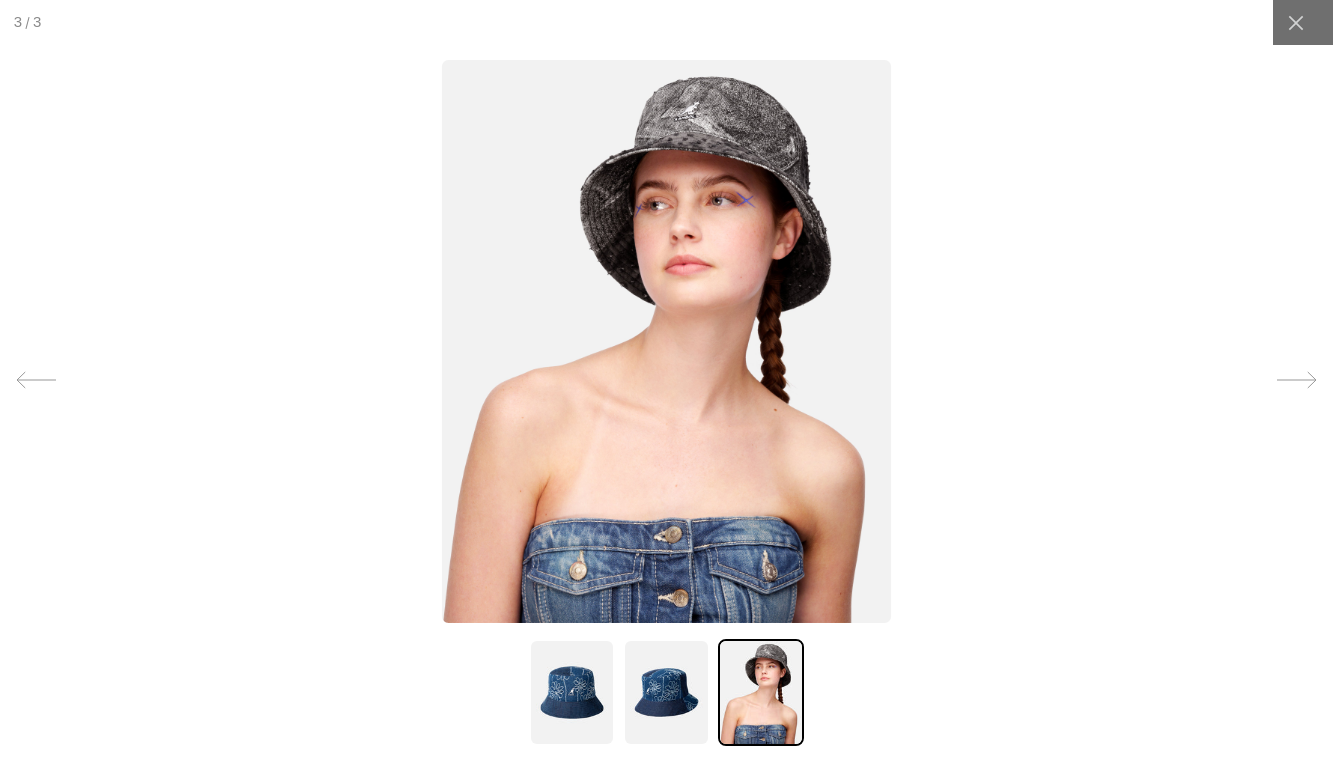 scroll, scrollTop: 0, scrollLeft: 412, axis: horizontal 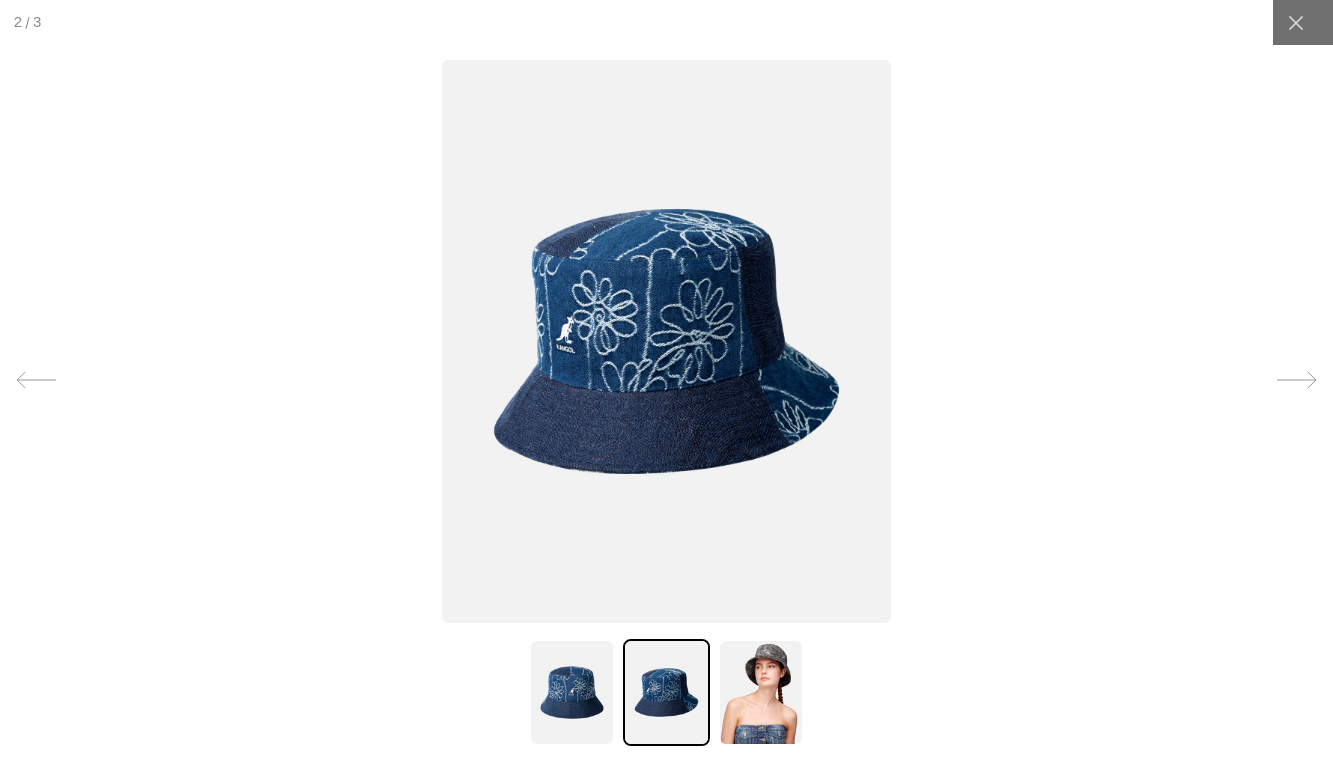 click at bounding box center [572, 692] 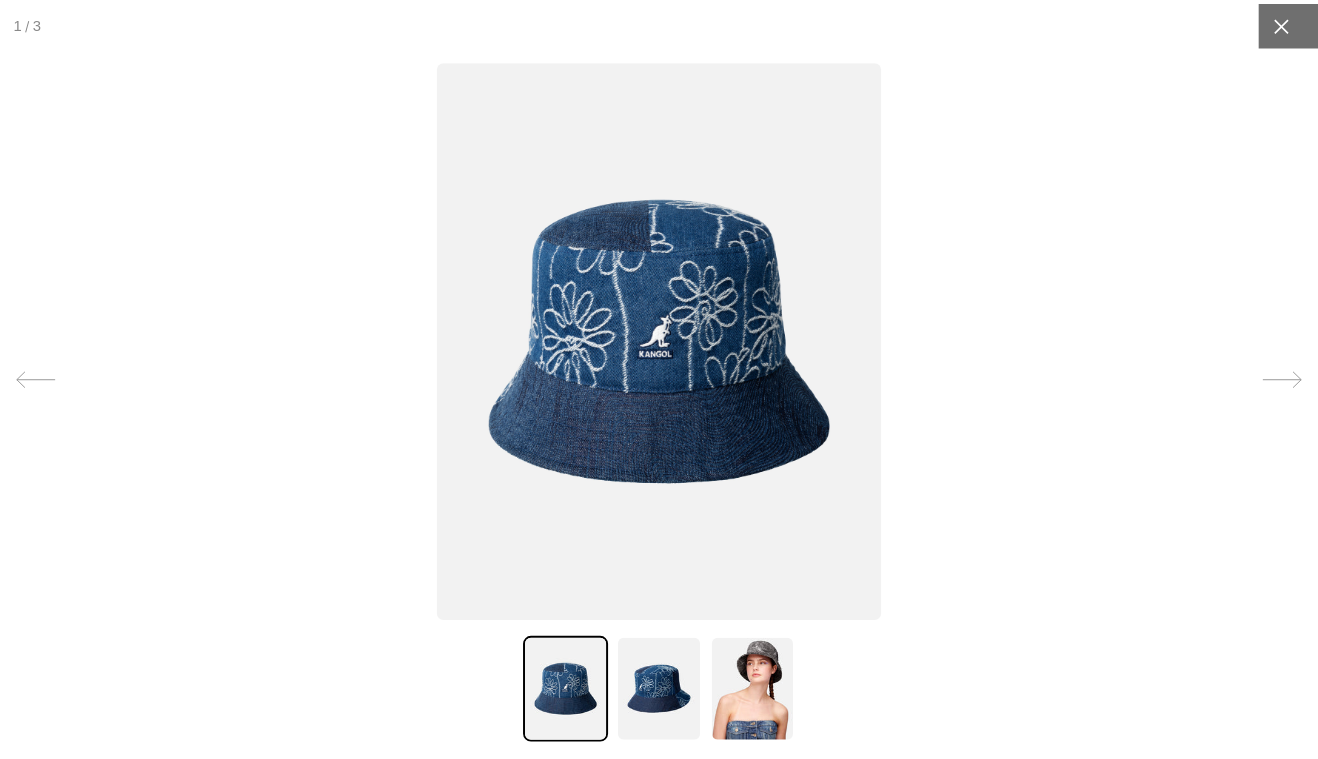 scroll, scrollTop: 0, scrollLeft: 412, axis: horizontal 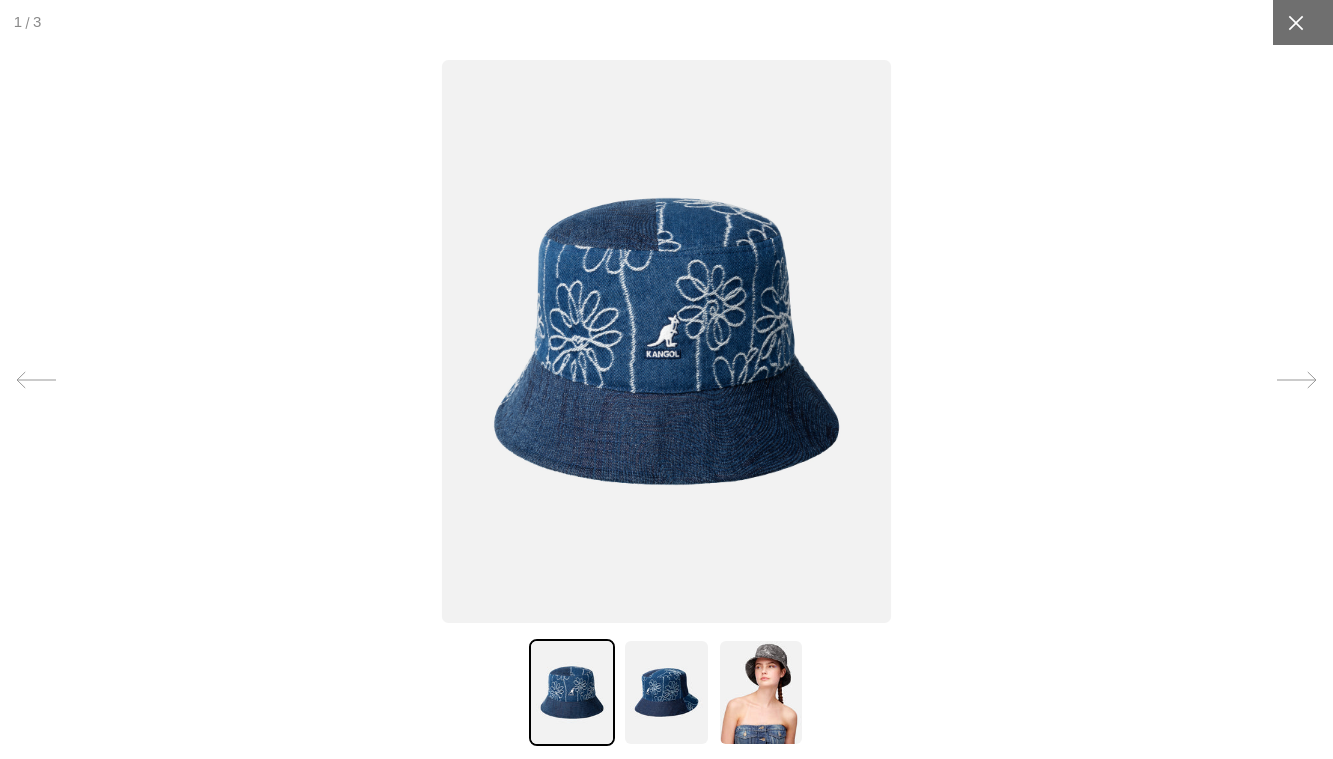 click at bounding box center (0, 0) 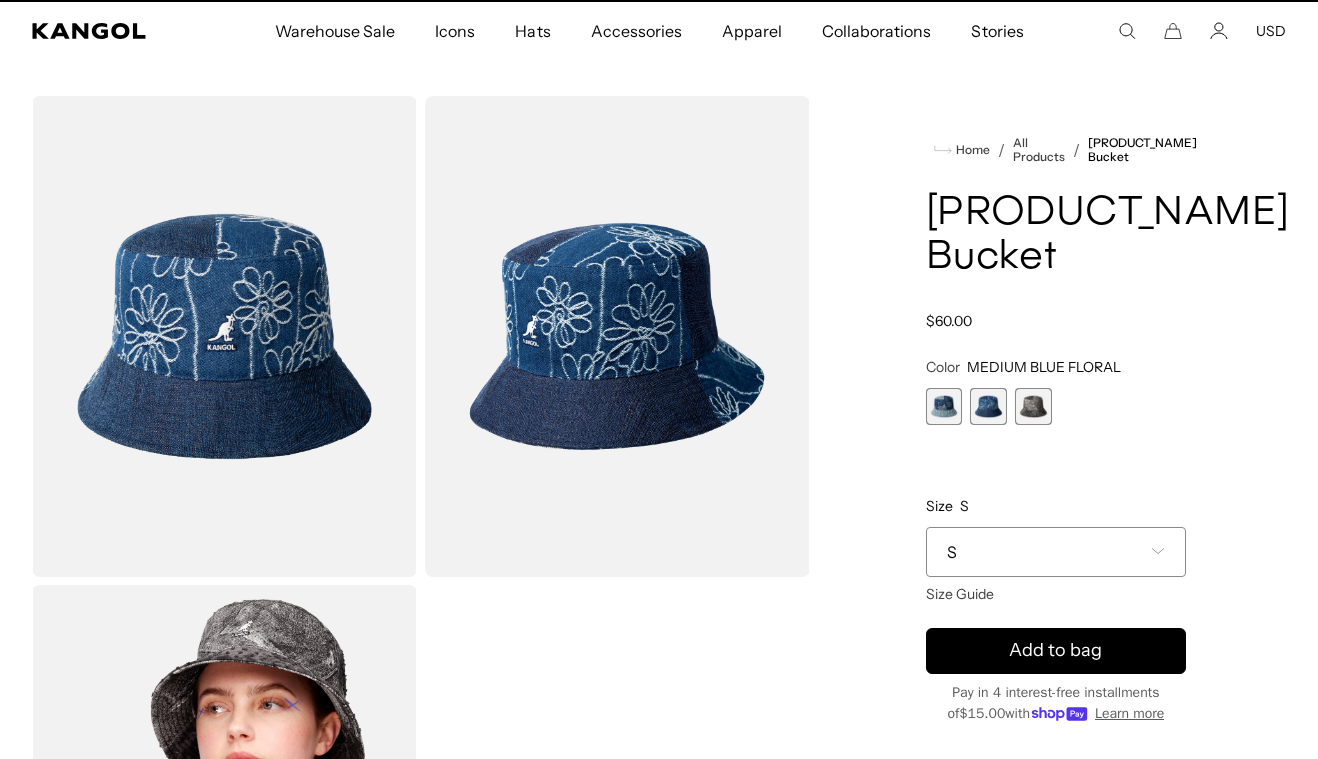scroll, scrollTop: 0, scrollLeft: 0, axis: both 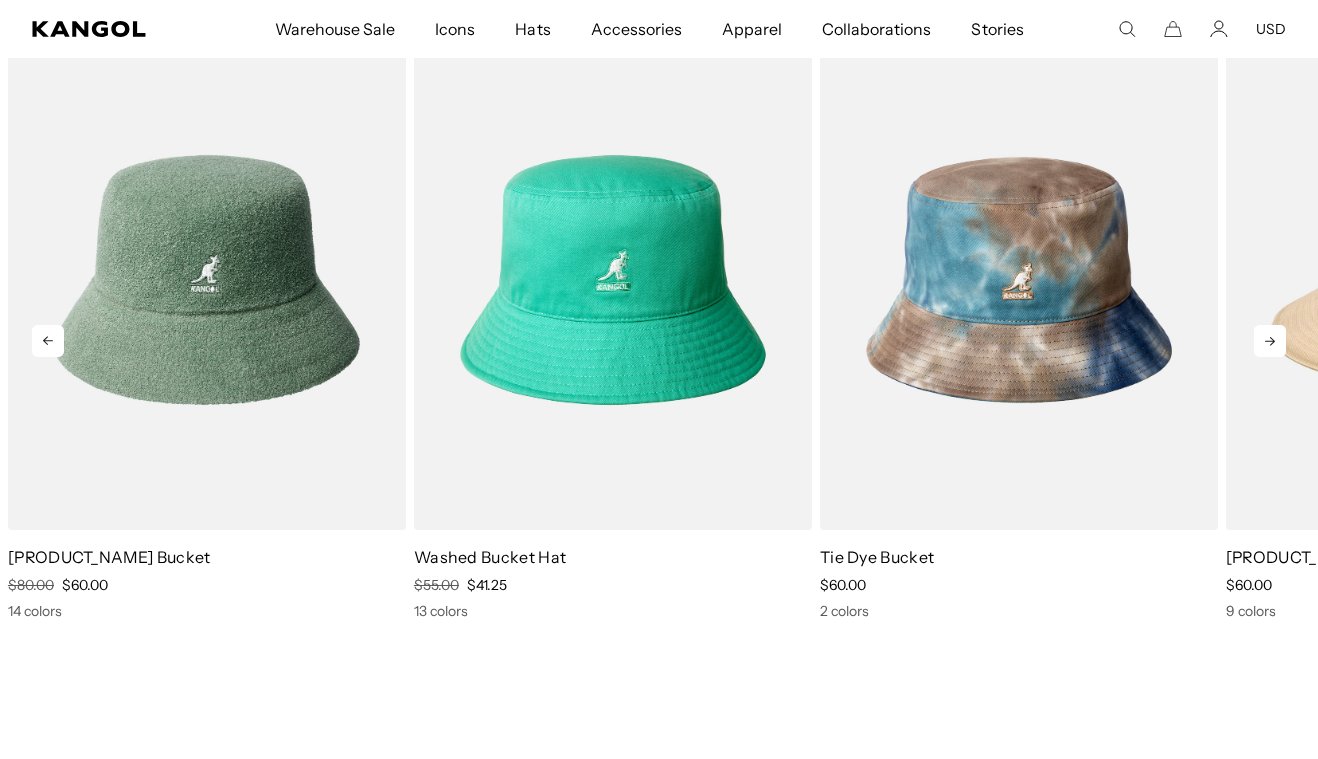 click at bounding box center [1270, 341] 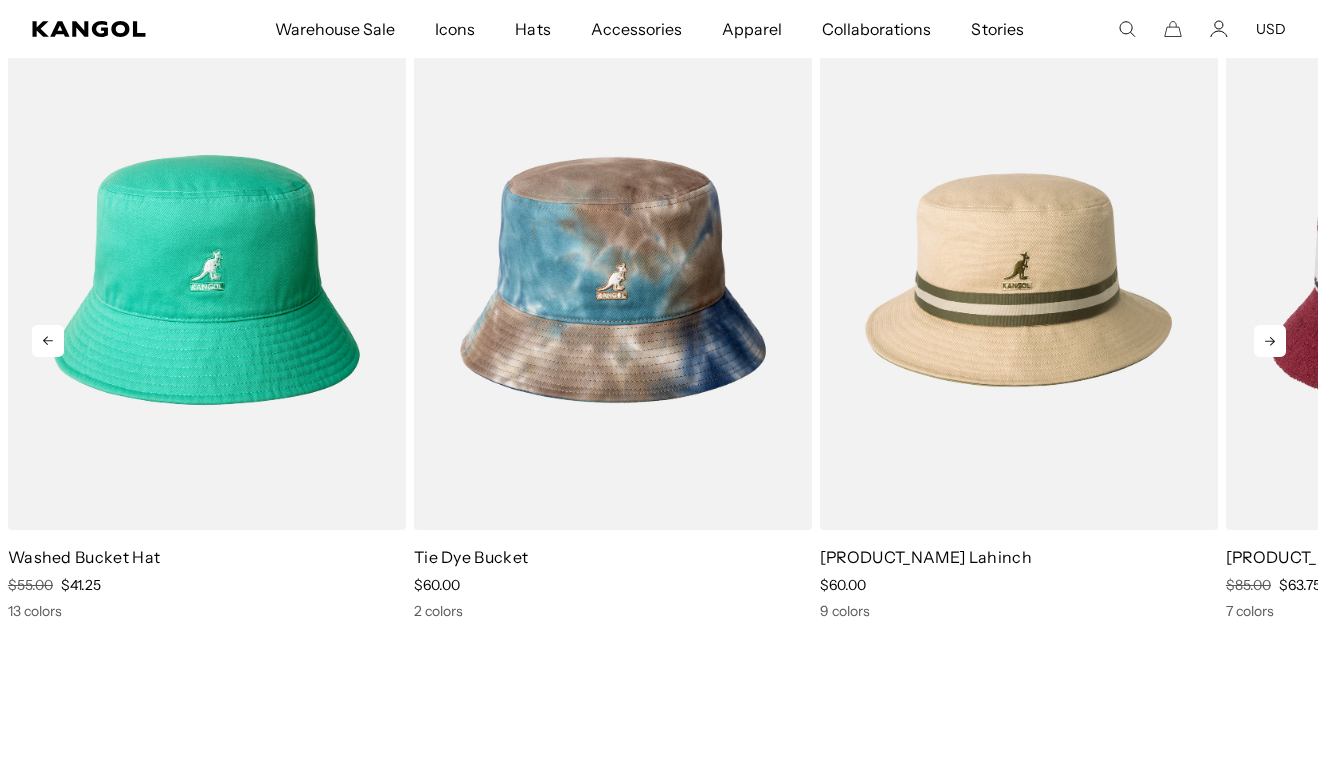 scroll, scrollTop: 0, scrollLeft: 0, axis: both 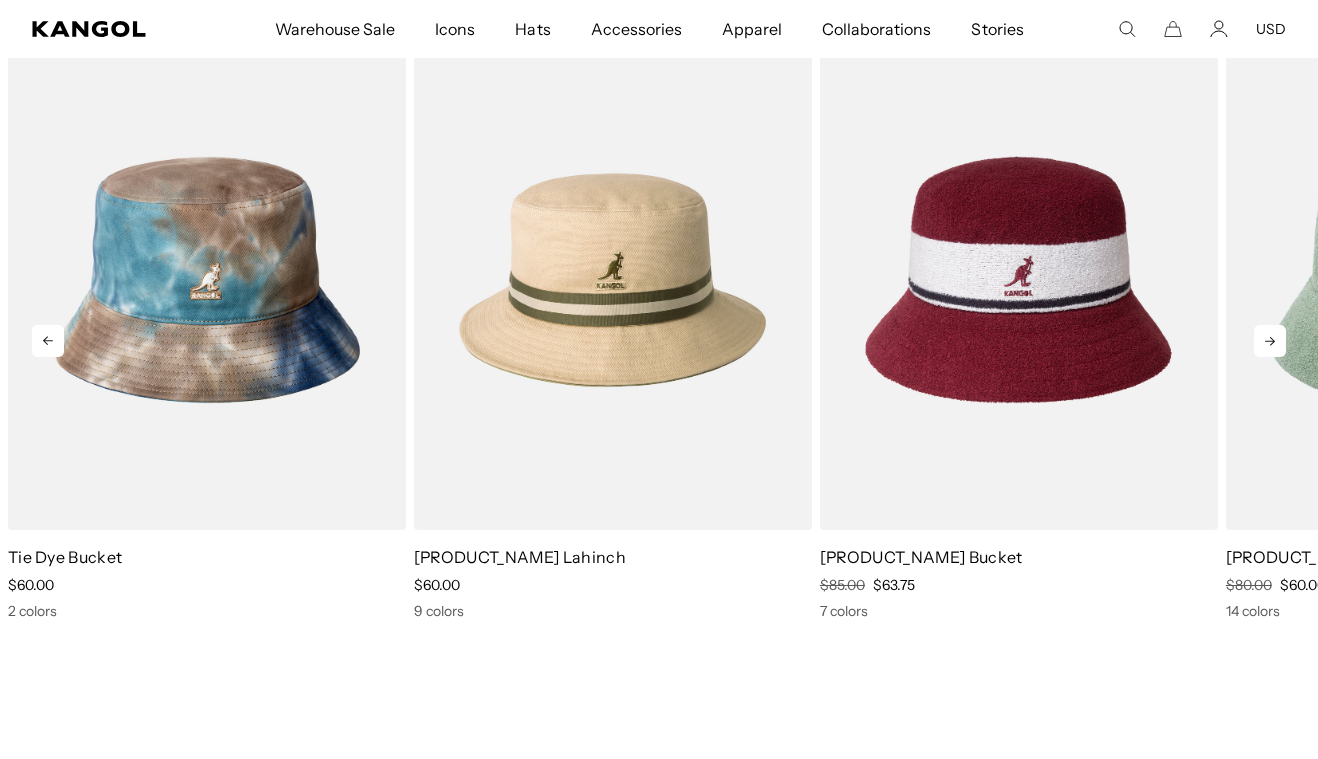 click at bounding box center [1270, 341] 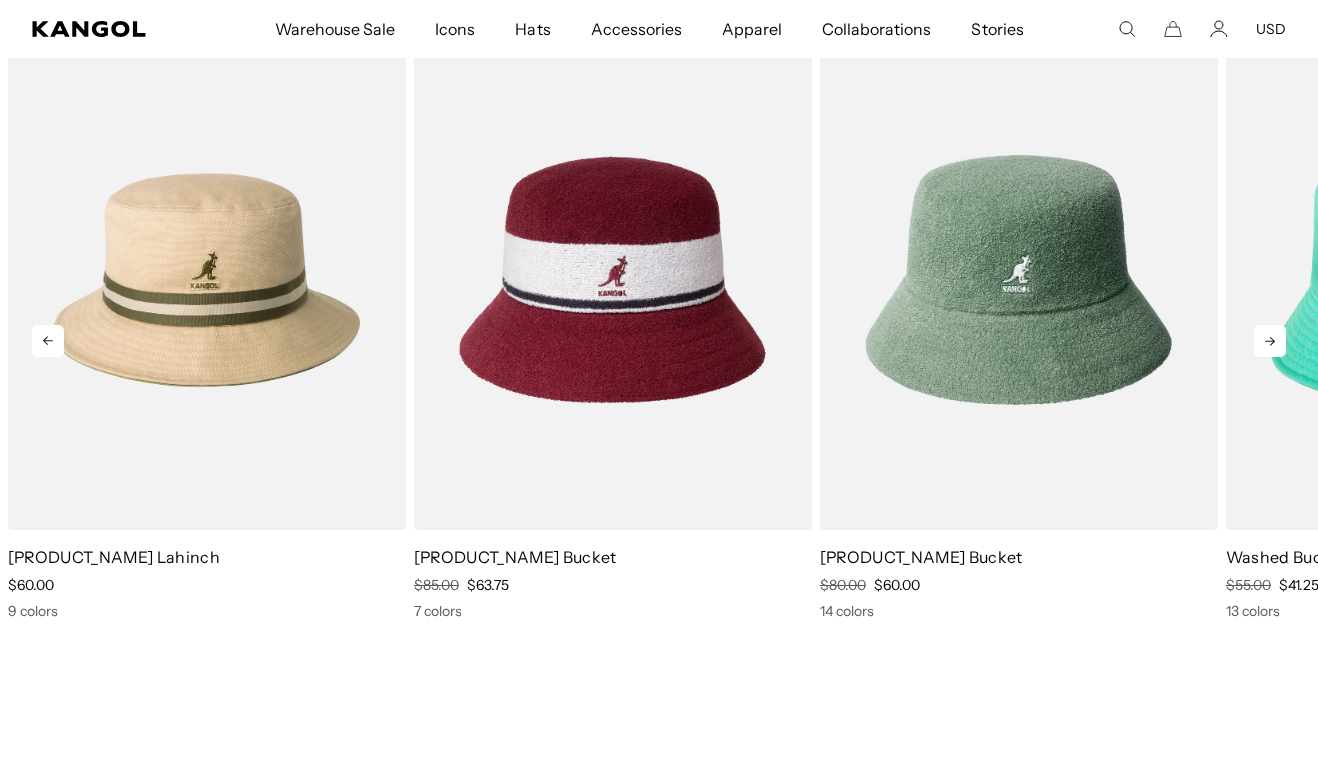 scroll, scrollTop: 0, scrollLeft: 412, axis: horizontal 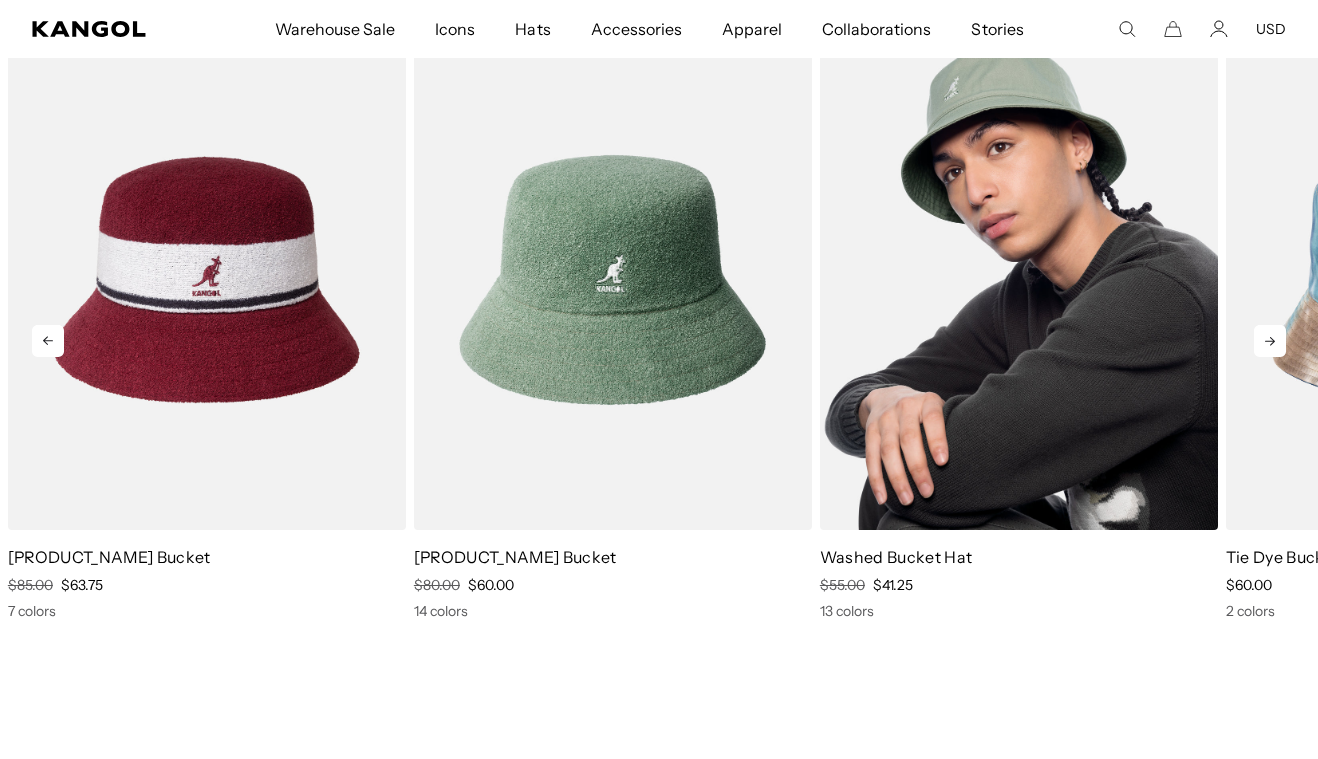 click at bounding box center (1019, 280) 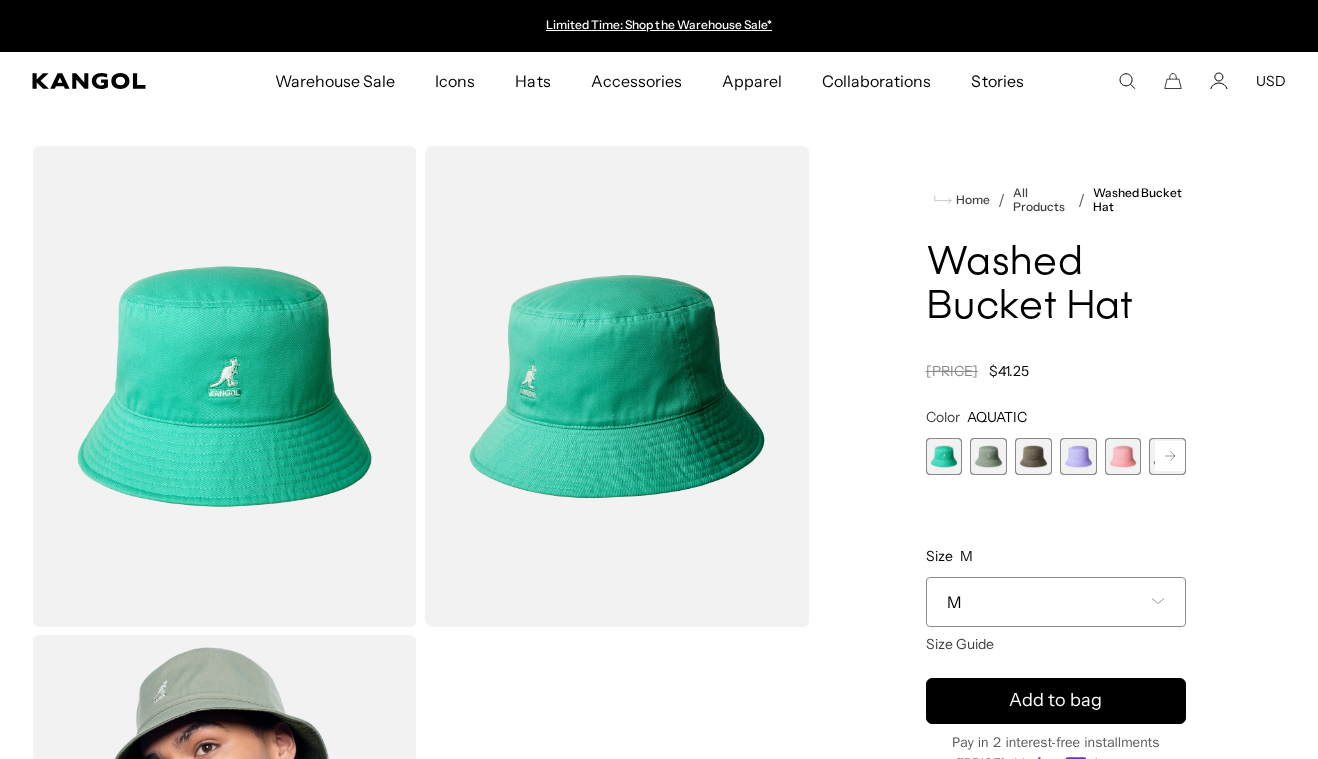 scroll, scrollTop: 0, scrollLeft: 0, axis: both 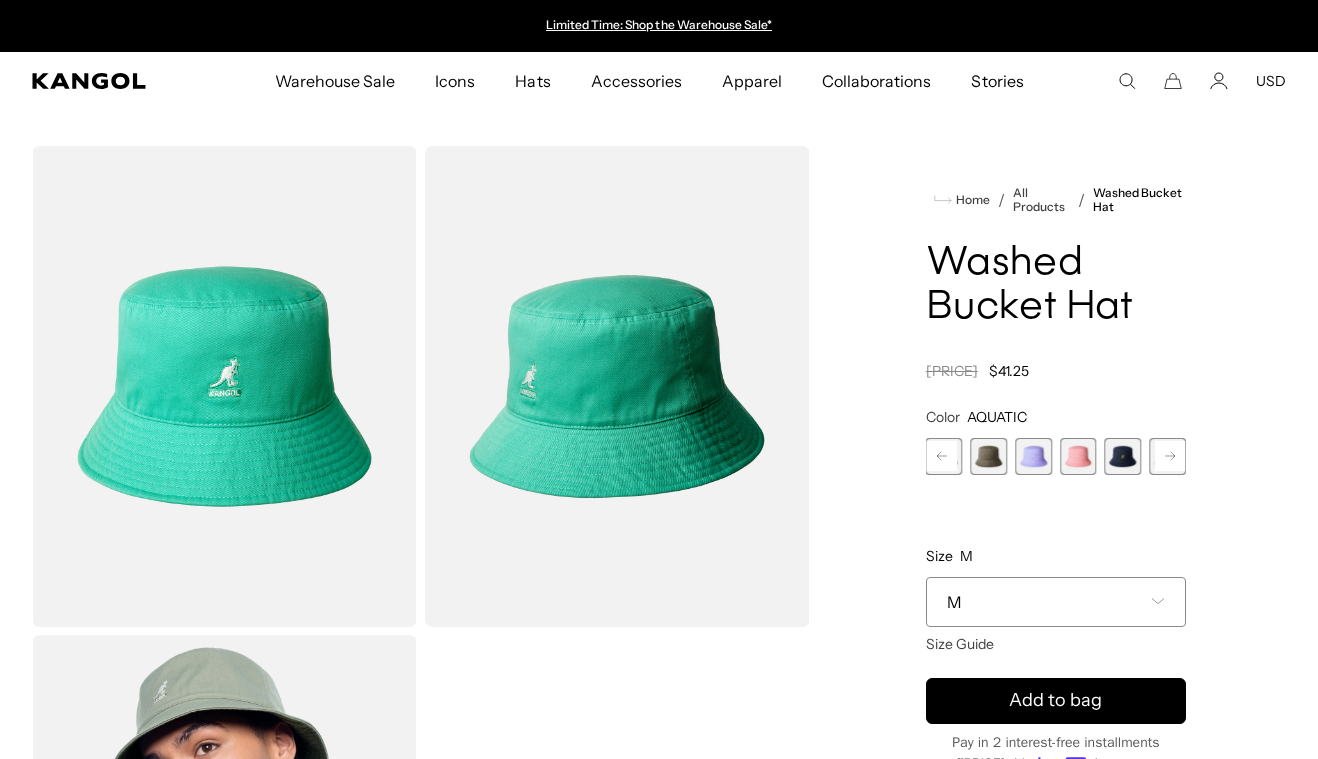 click at bounding box center (1170, 456) 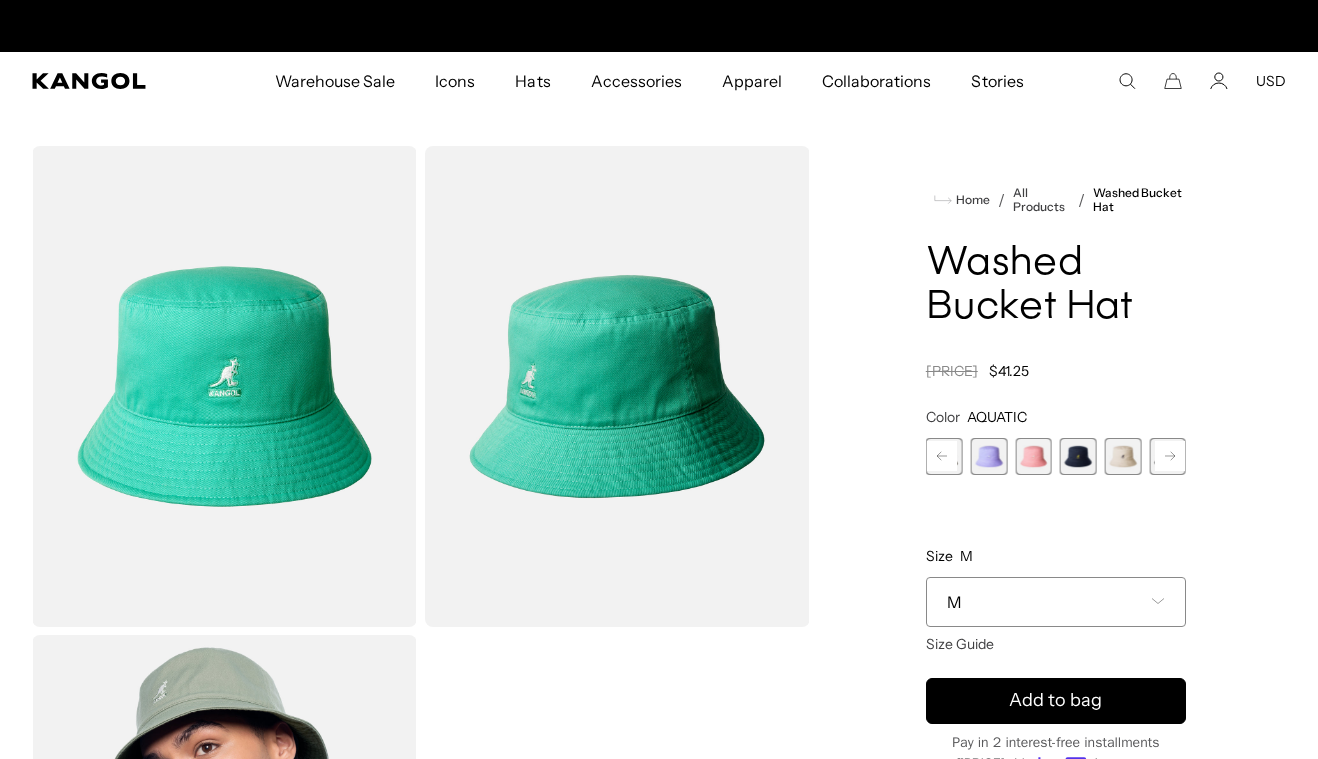 scroll, scrollTop: 0, scrollLeft: 412, axis: horizontal 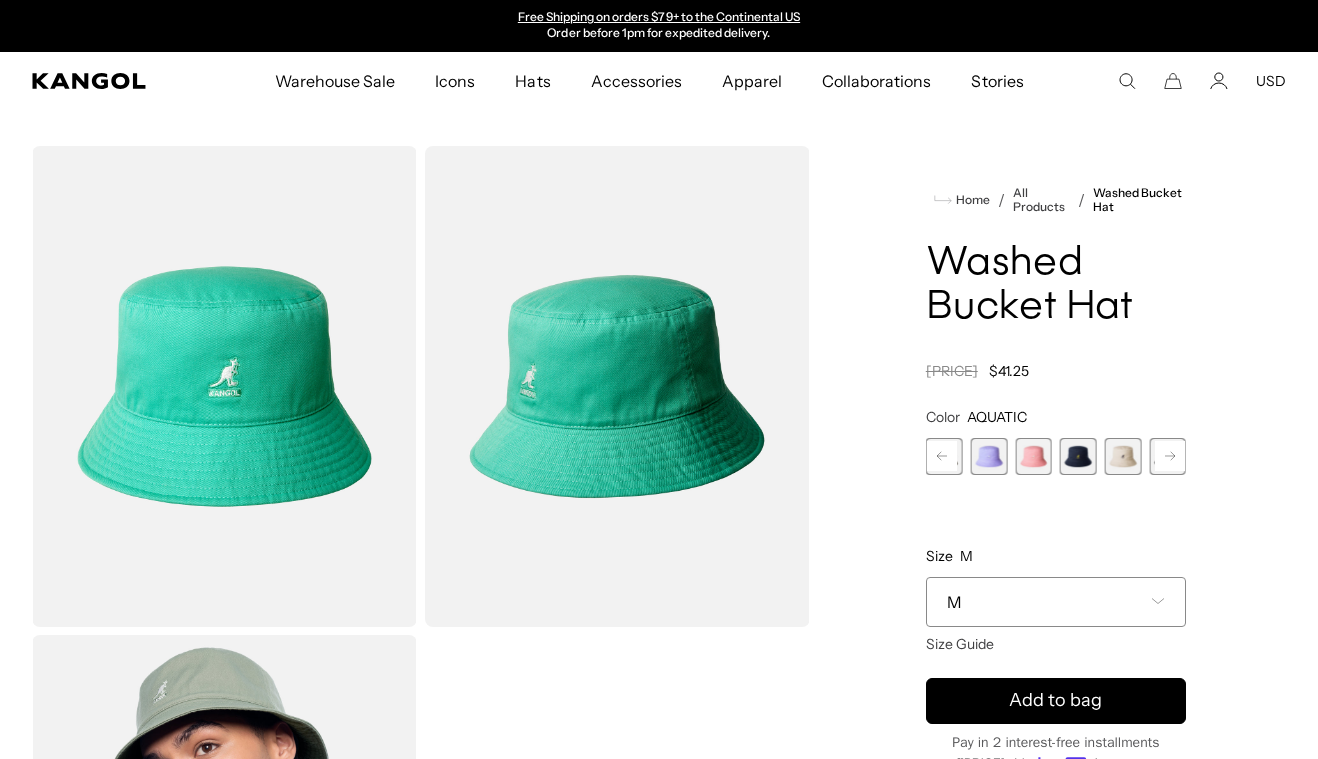 click at bounding box center (1123, 456) 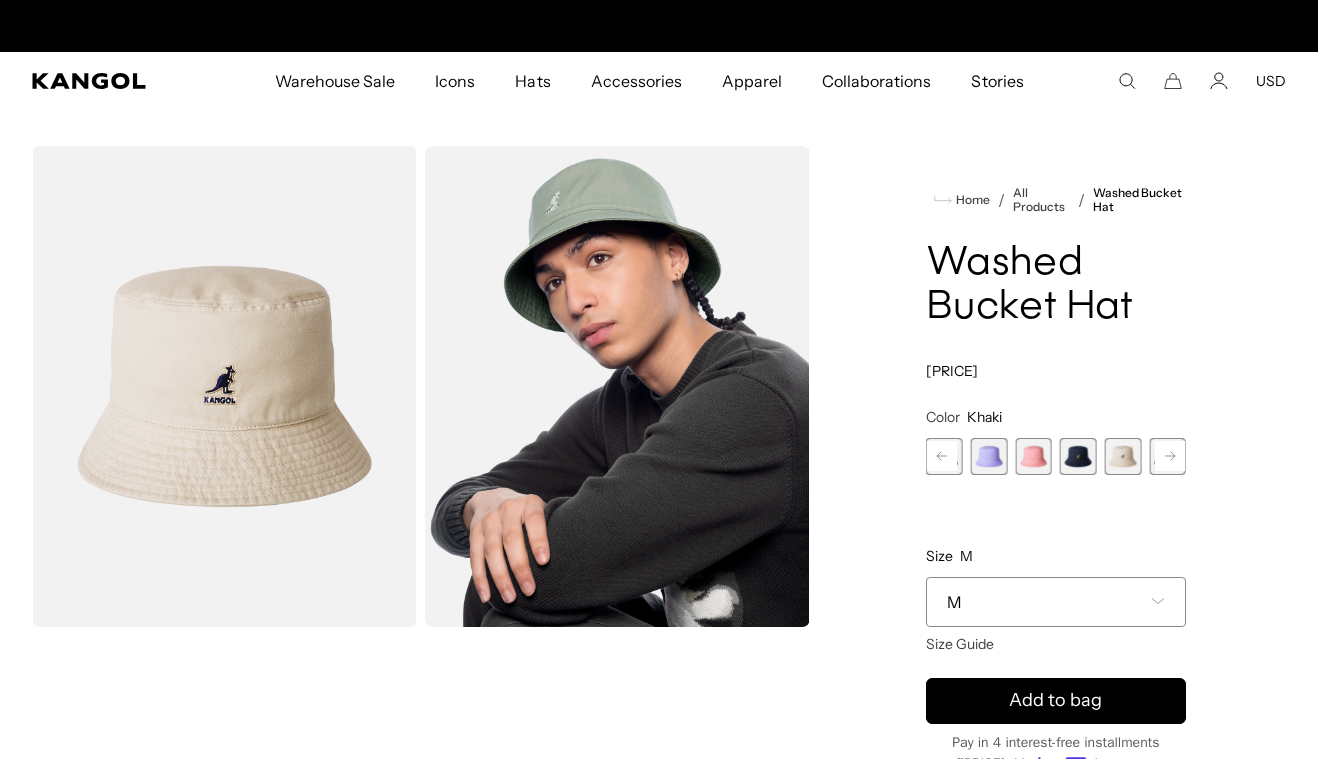 scroll, scrollTop: 0, scrollLeft: 412, axis: horizontal 